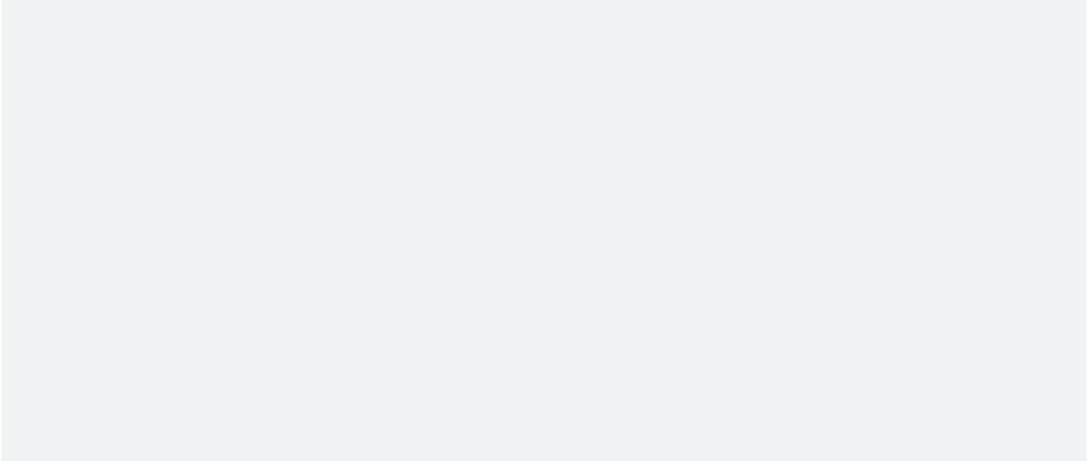 scroll, scrollTop: 0, scrollLeft: 0, axis: both 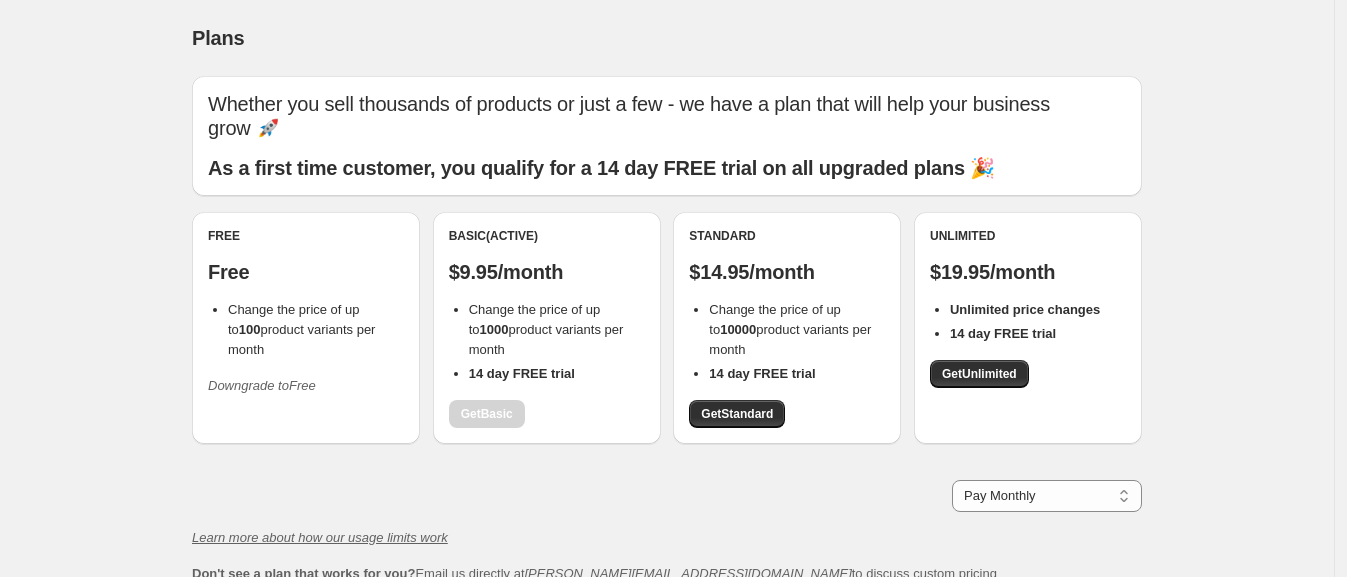click on "Downgrade to  Free" at bounding box center (262, 385) 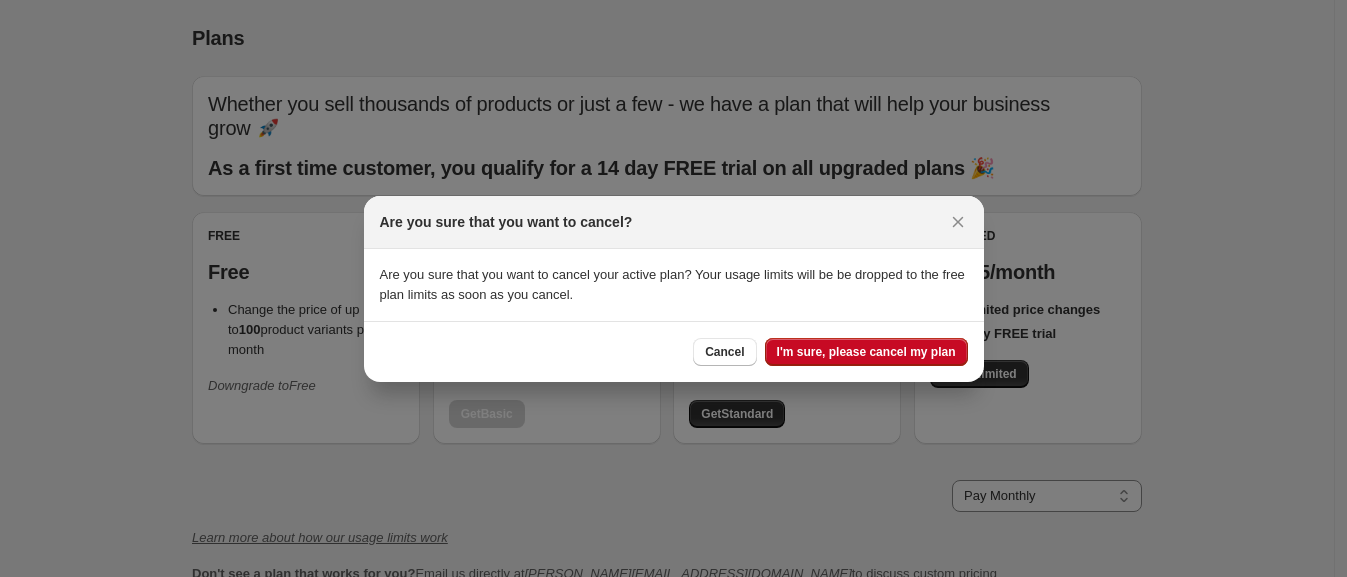 click on "I'm sure, please cancel my plan" at bounding box center (866, 352) 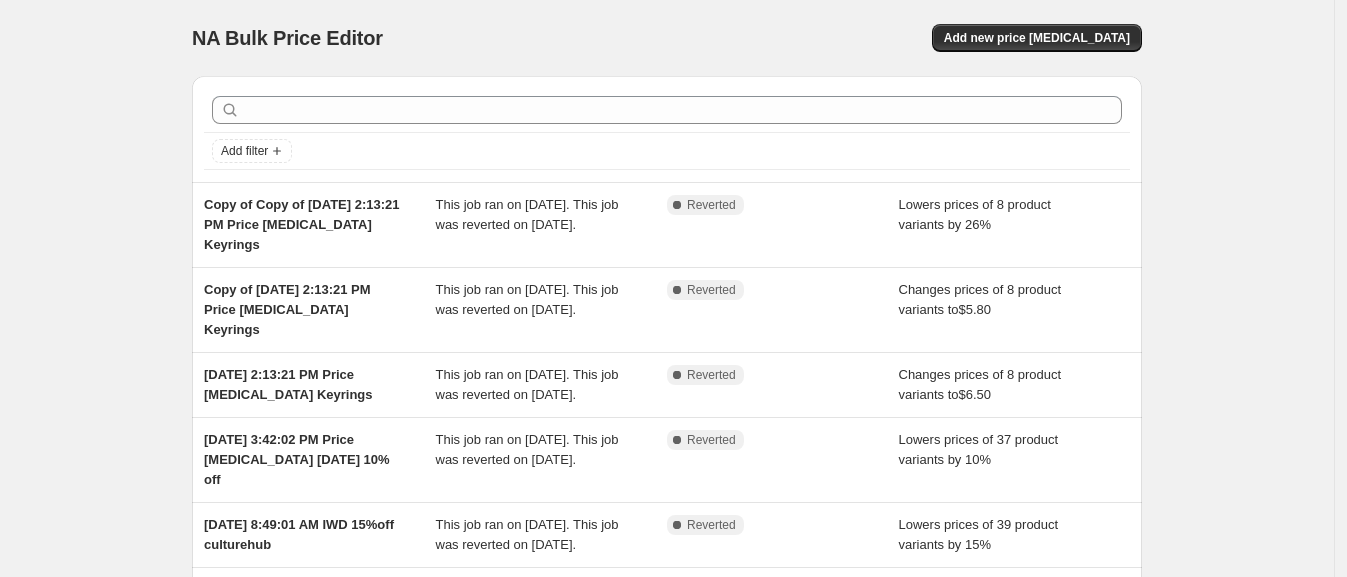 click on "Add new price [MEDICAL_DATA]" at bounding box center (1037, 38) 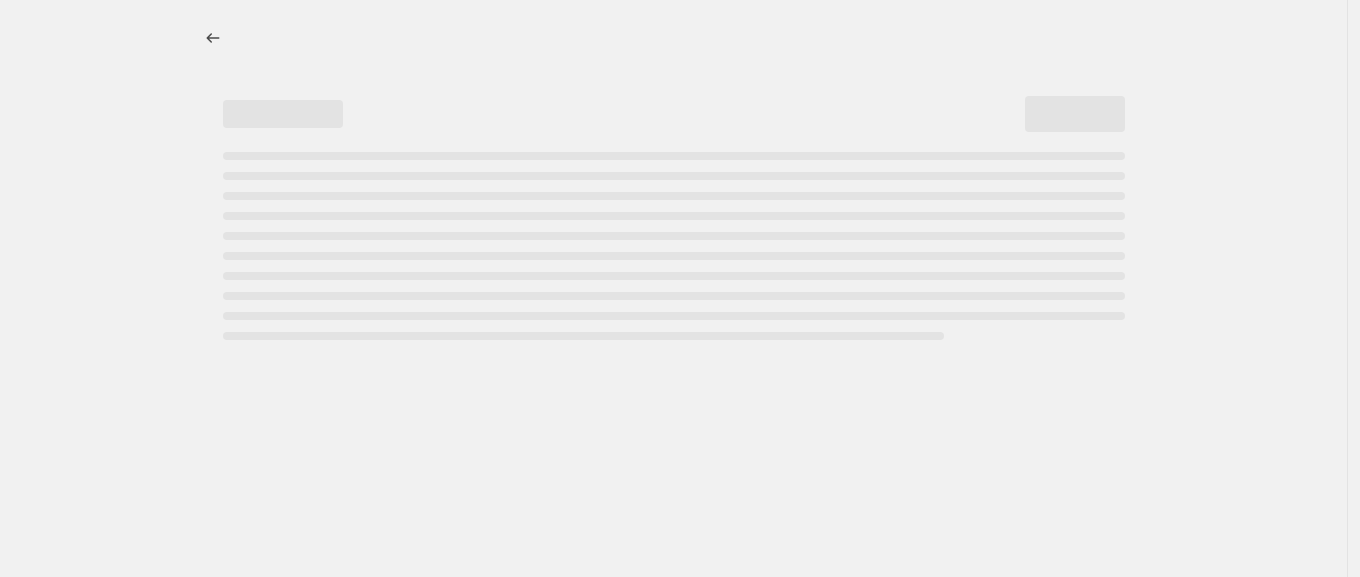 select on "percentage" 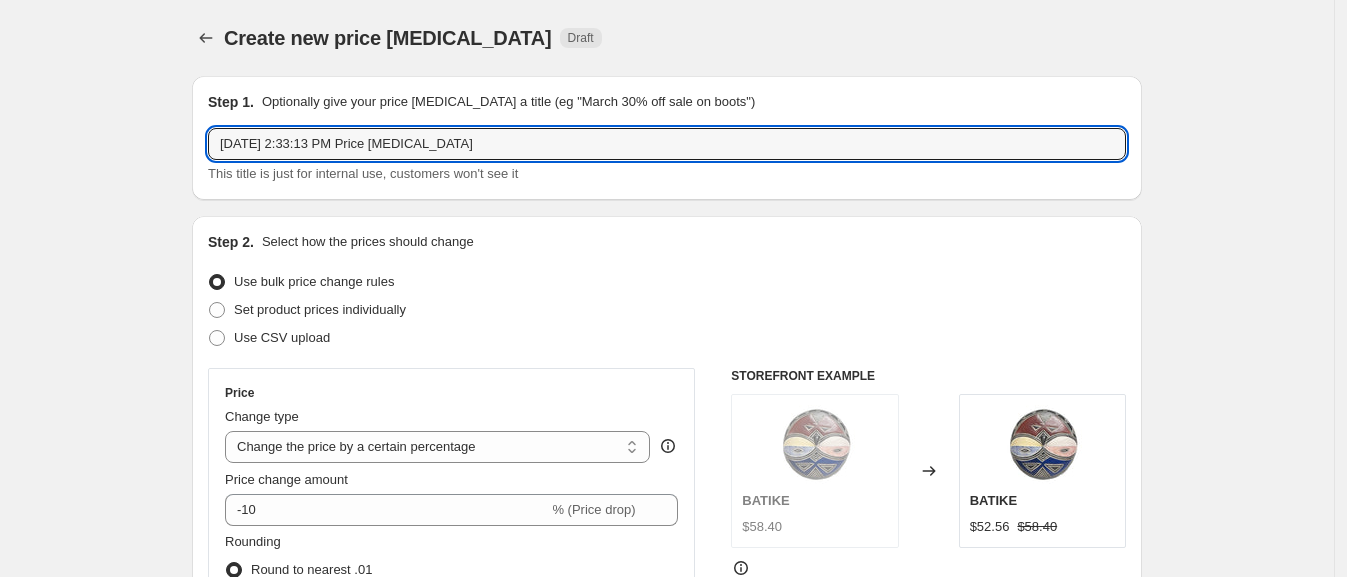 click on "[DATE] 2:33:13 PM Price [MEDICAL_DATA]" at bounding box center (667, 144) 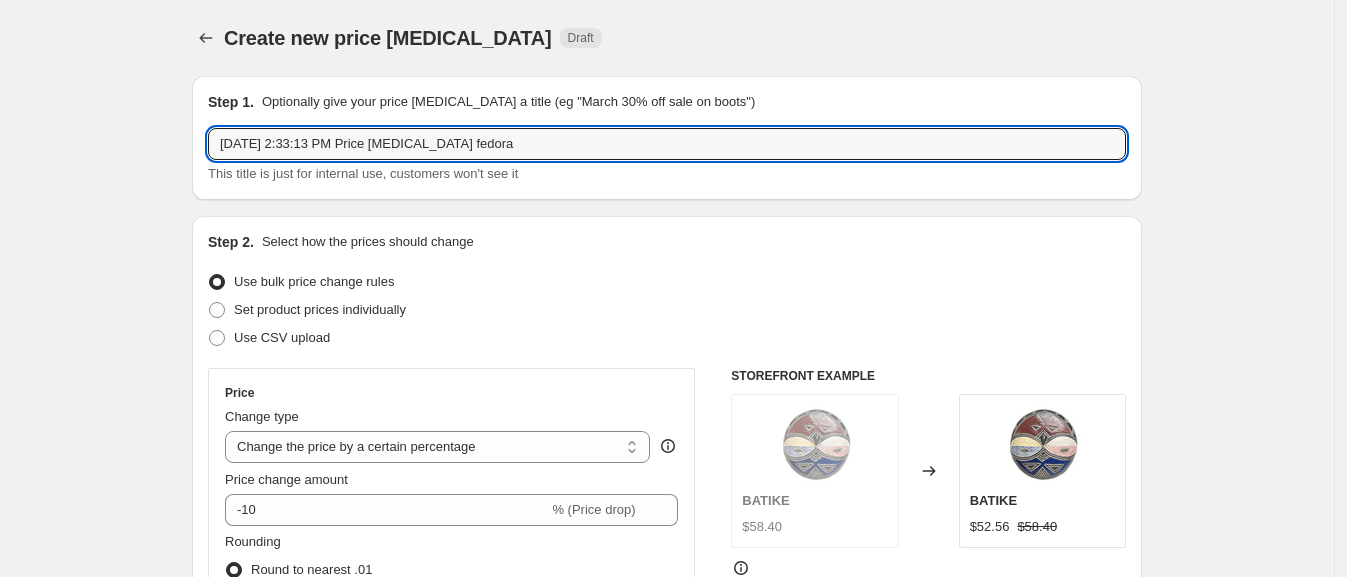 type on "[DATE] 2:33:13 PM Price [MEDICAL_DATA] fedora" 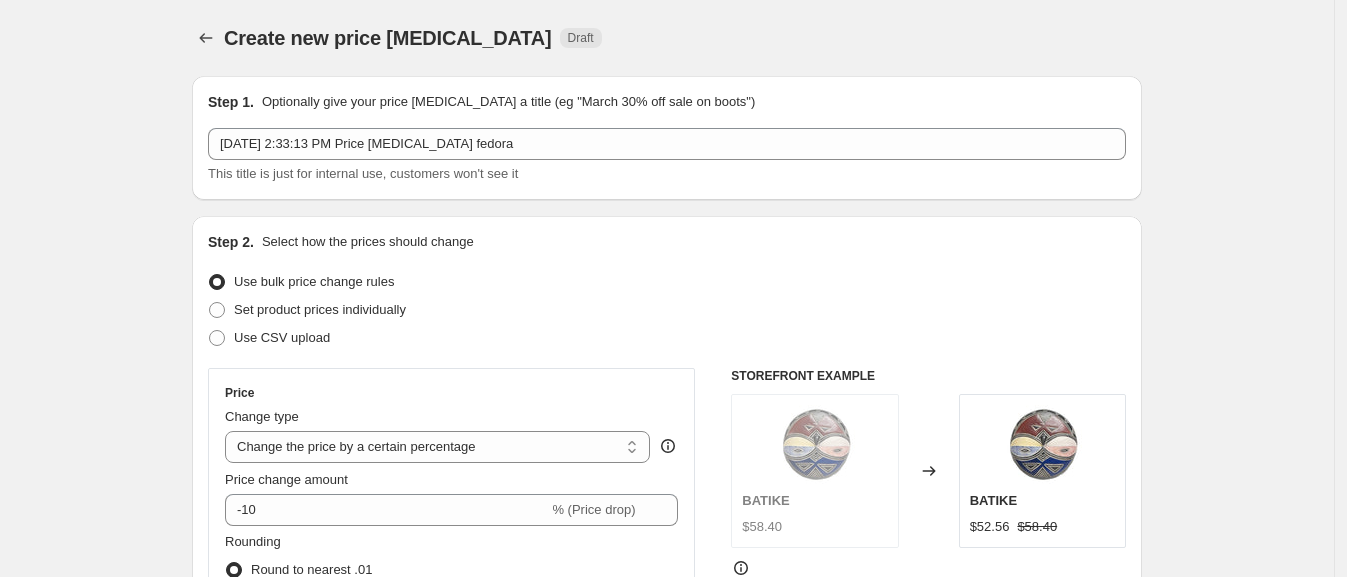click on "Change the price to a certain amount Change the price by a certain amount Change the price by a certain percentage Change the price to the current compare at price (price before sale) Change the price by a certain amount relative to the compare at price Change the price by a certain percentage relative to the compare at price Don't change the price Change the price by a certain percentage relative to the cost per item Change price to certain cost margin" at bounding box center (437, 447) 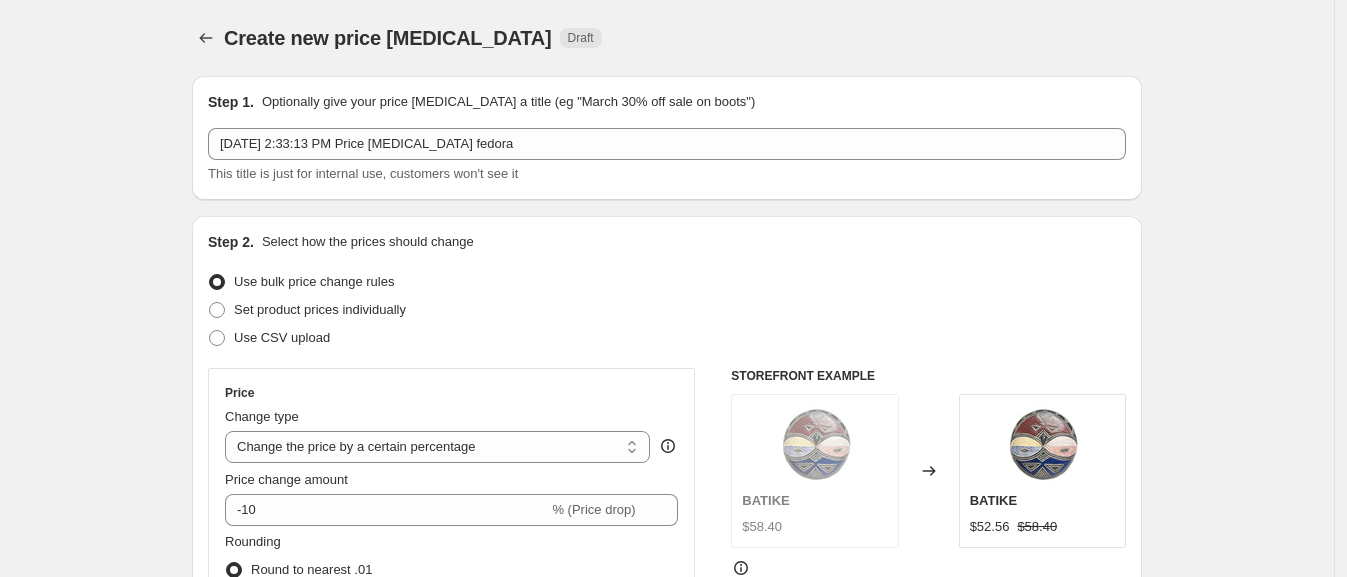 select on "to" 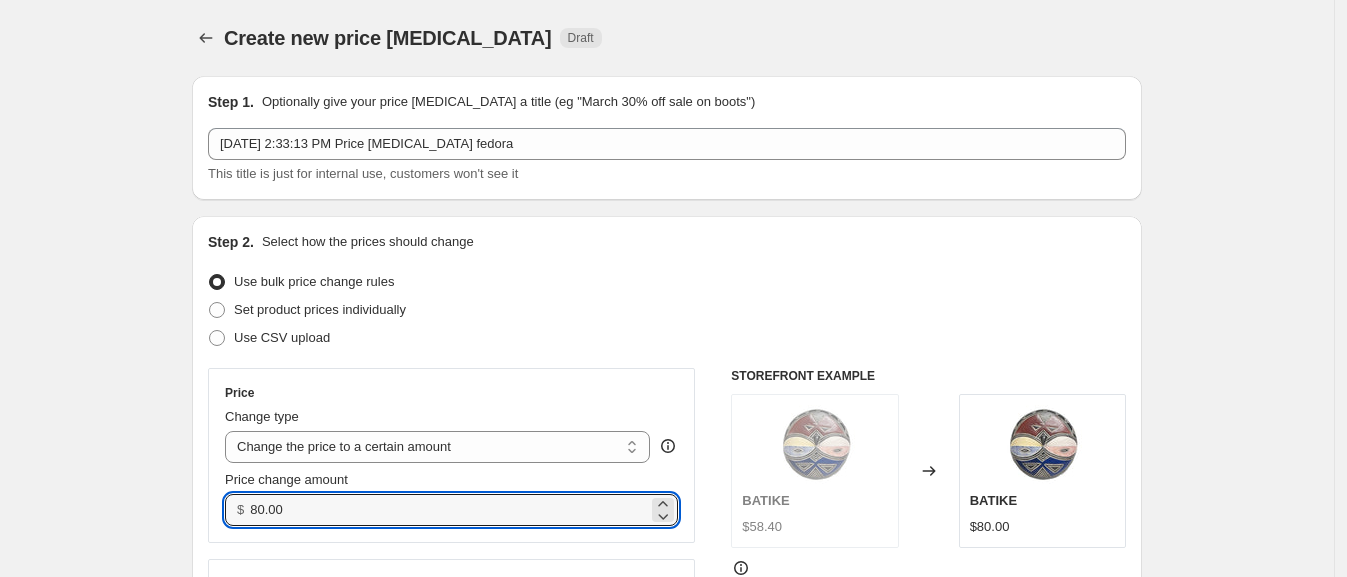 click on "80.00" at bounding box center (448, 510) 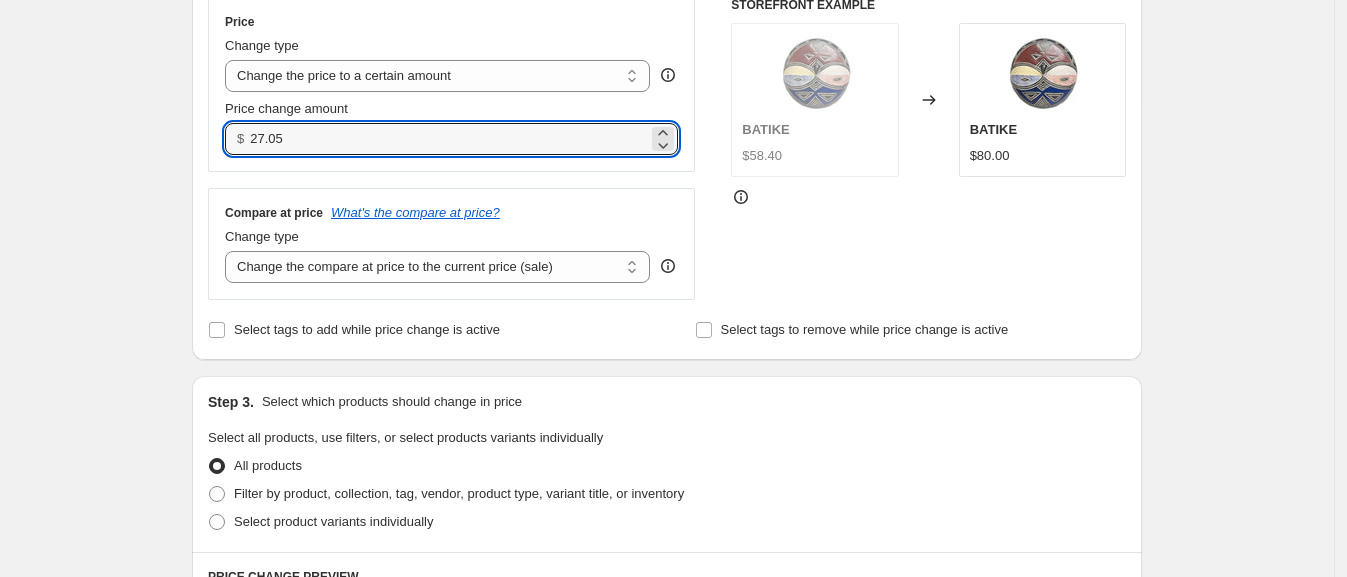 scroll, scrollTop: 401, scrollLeft: 0, axis: vertical 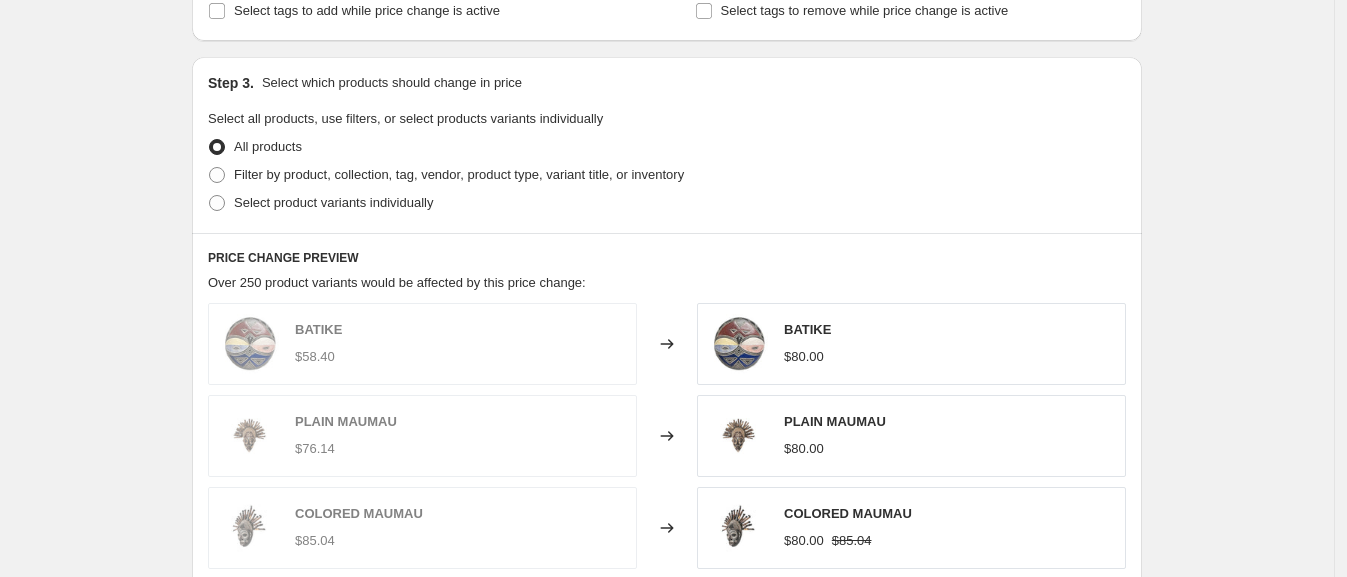 type on "27.05" 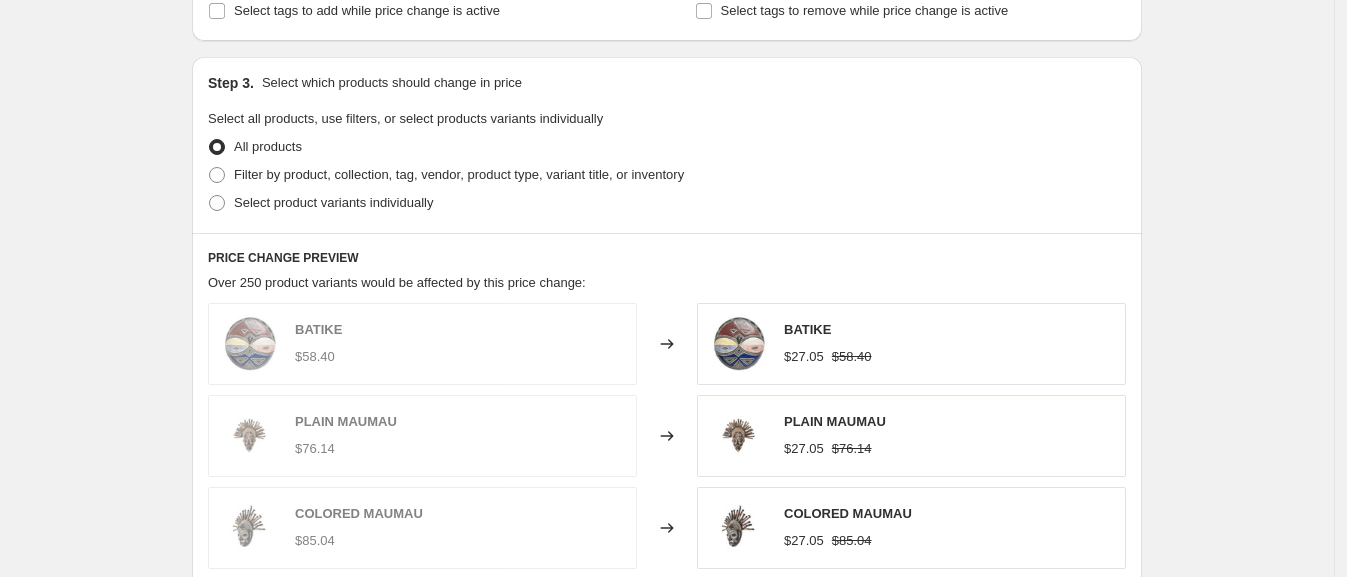 click on "Select product variants individually" at bounding box center [333, 202] 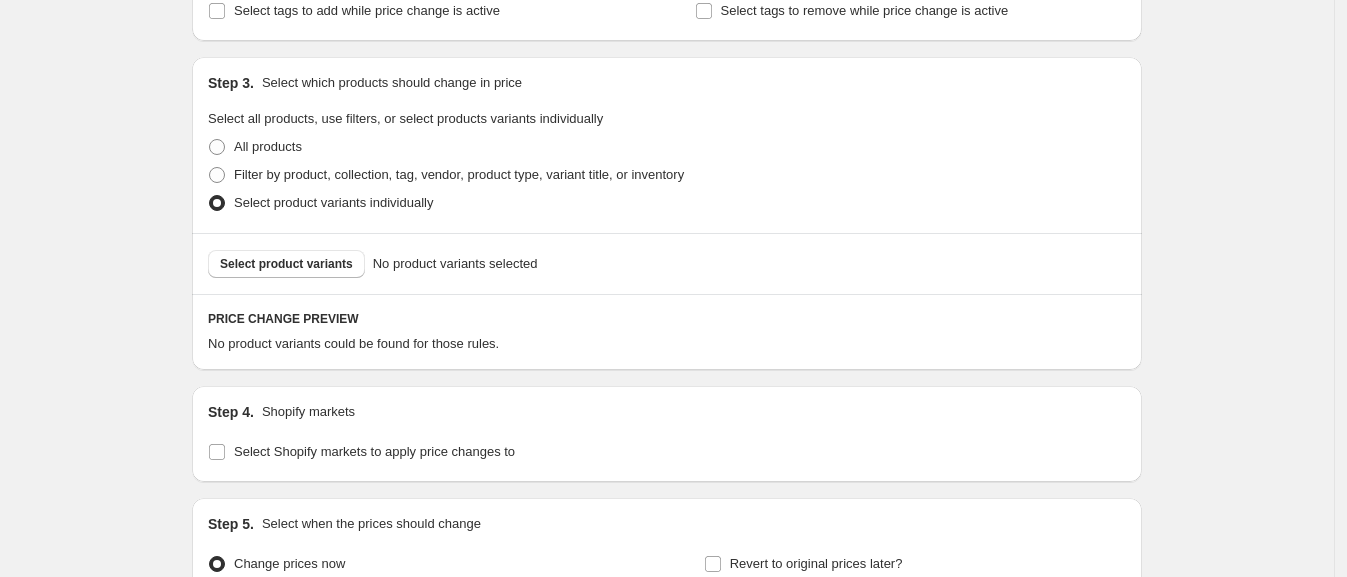 click on "Filter by product, collection, tag, vendor, product type, variant title, or inventory" at bounding box center (459, 174) 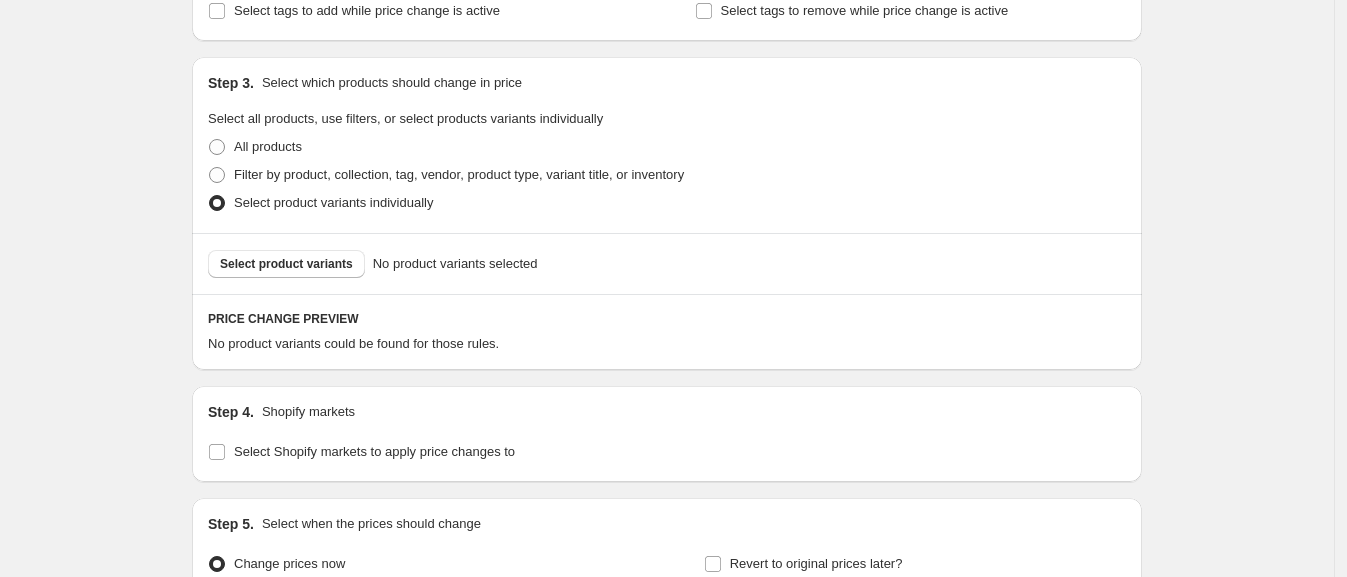 radio on "true" 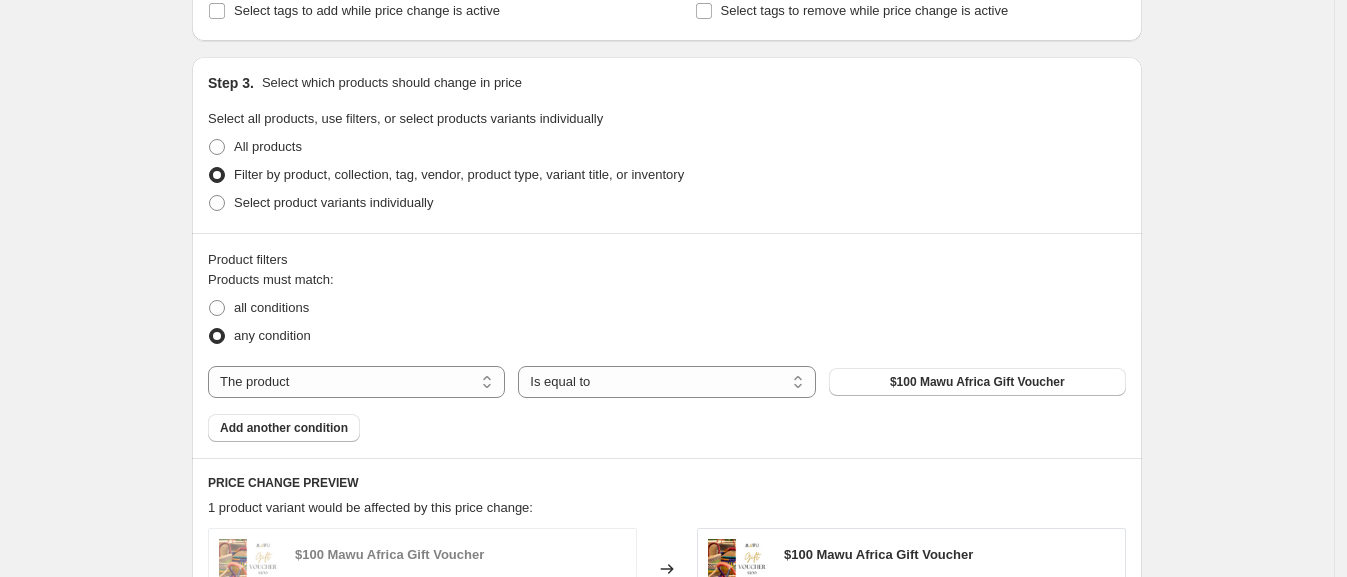 click on "Select product variants individually" at bounding box center [333, 202] 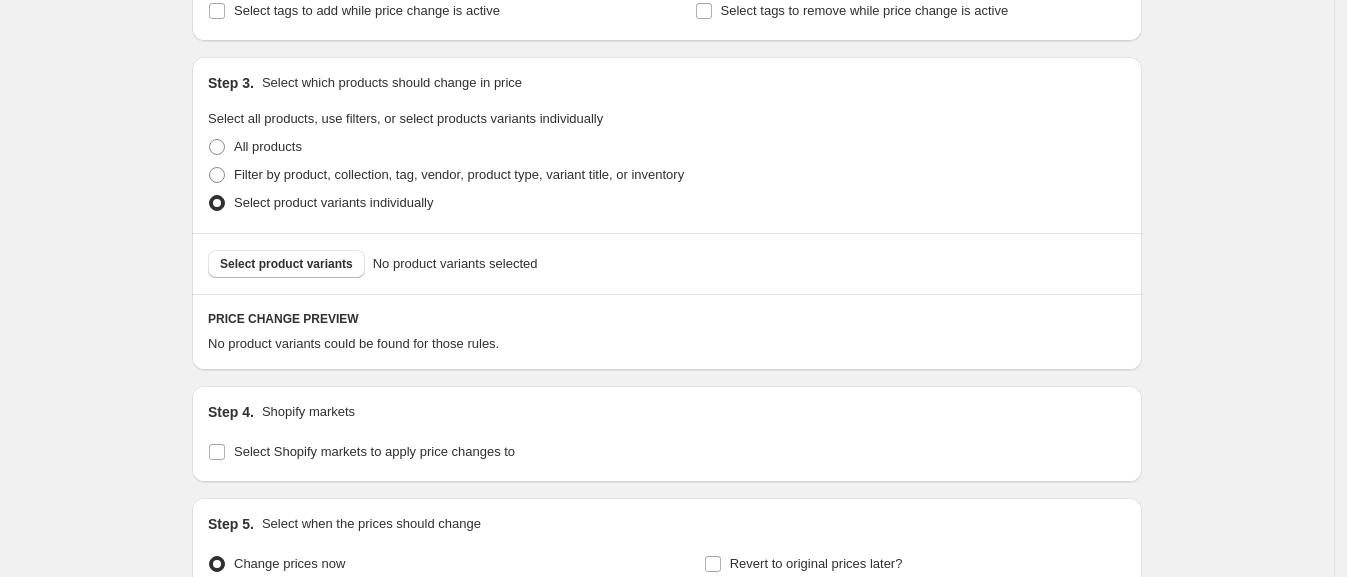 click on "Select product variants" at bounding box center [286, 264] 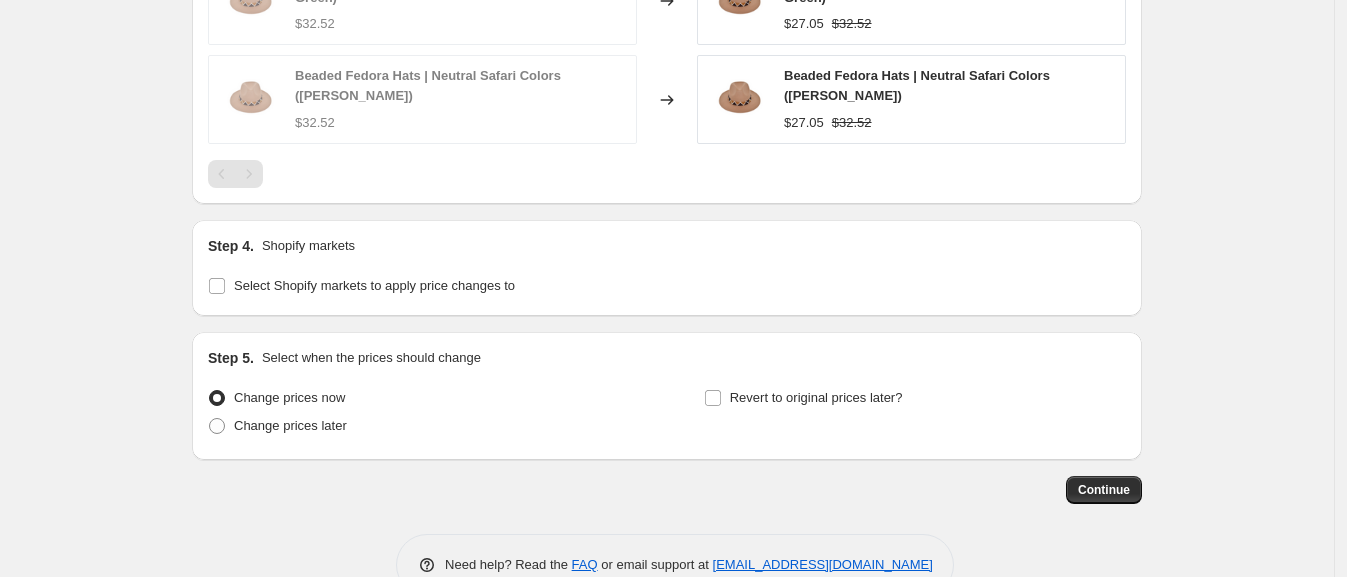 scroll, scrollTop: 1206, scrollLeft: 0, axis: vertical 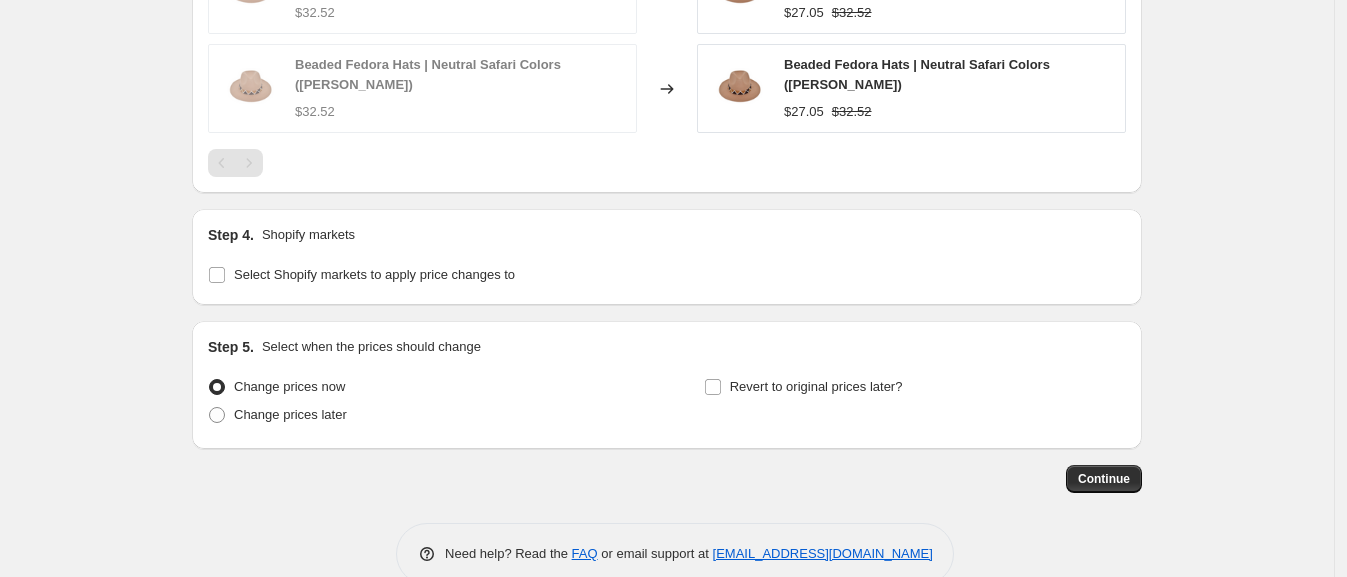click on "Select Shopify markets to apply price changes to" at bounding box center (374, 274) 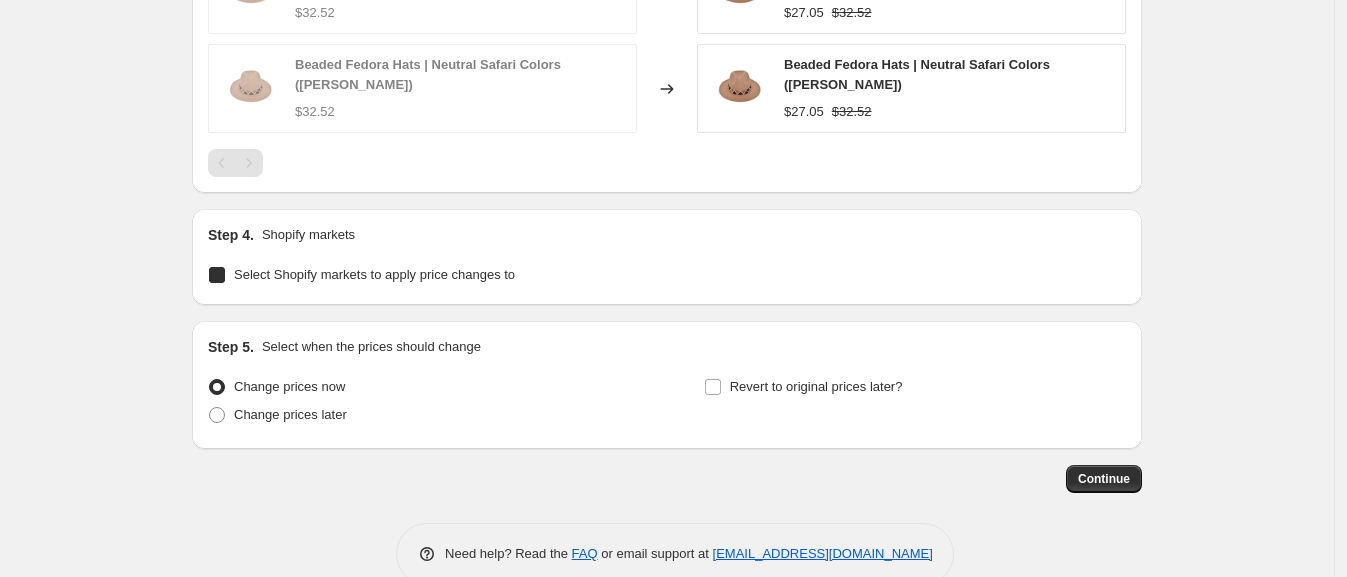 checkbox on "true" 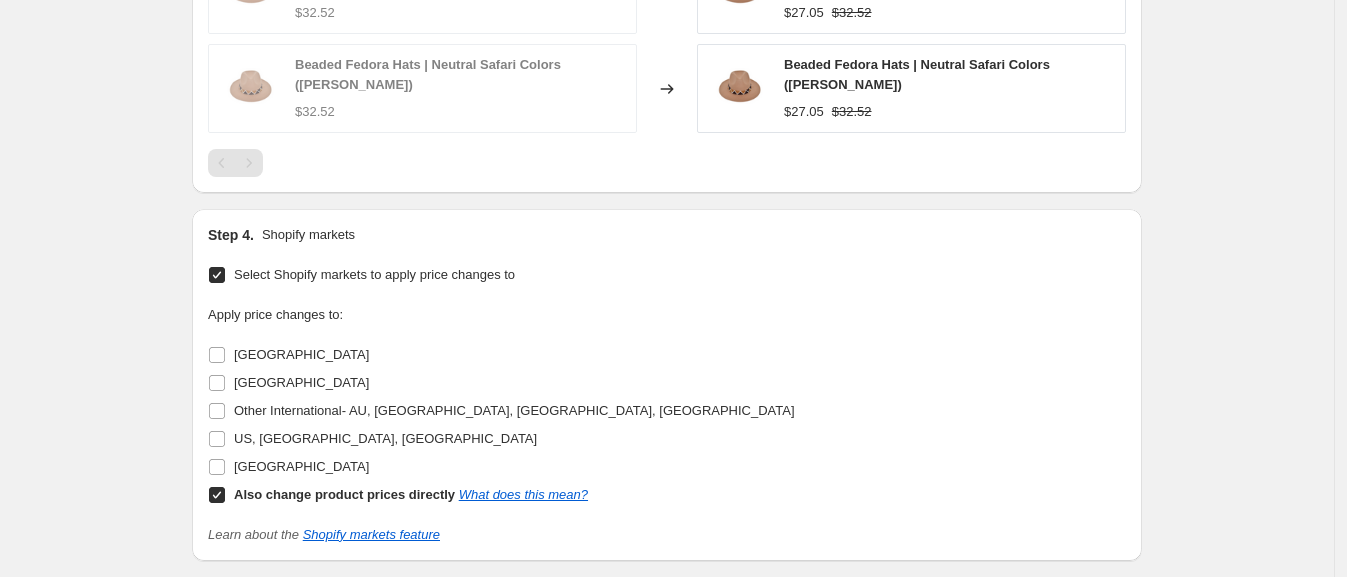 click on "[GEOGRAPHIC_DATA]" at bounding box center (217, 355) 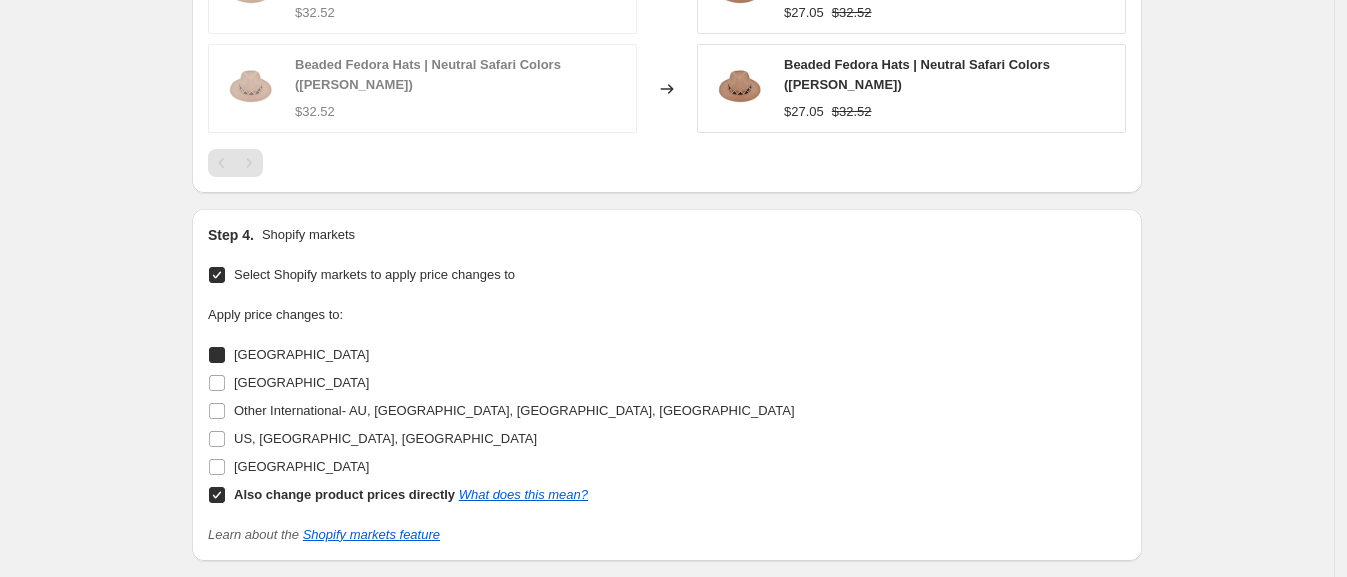 checkbox on "true" 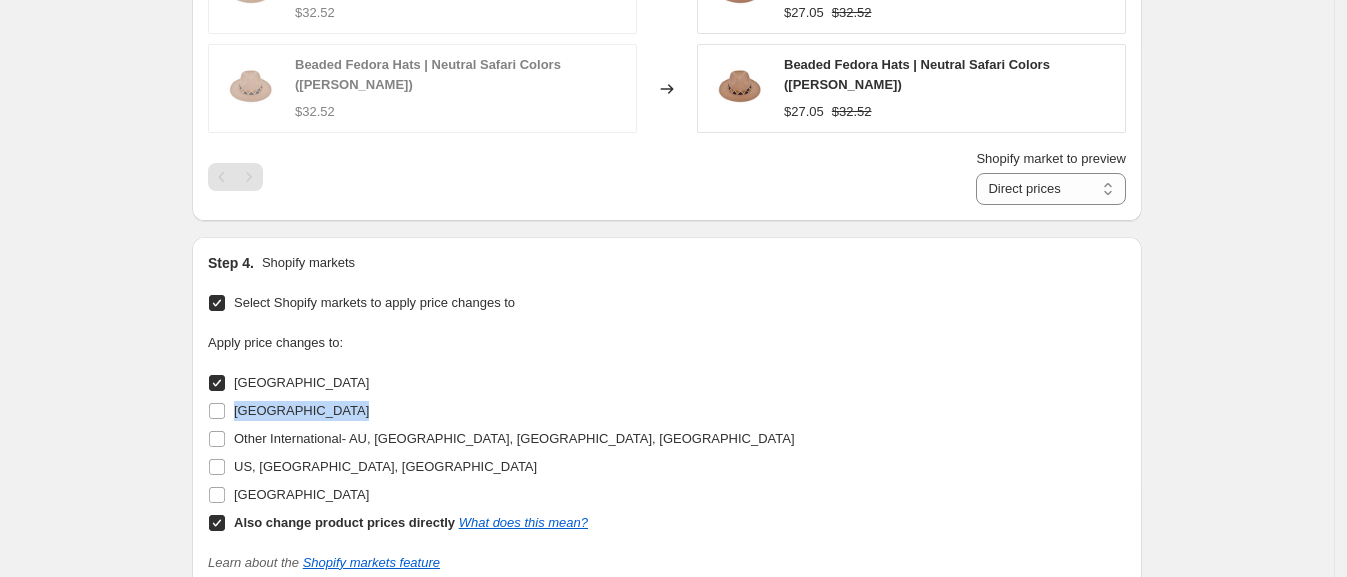 drag, startPoint x: 225, startPoint y: 398, endPoint x: 228, endPoint y: 434, distance: 36.124783 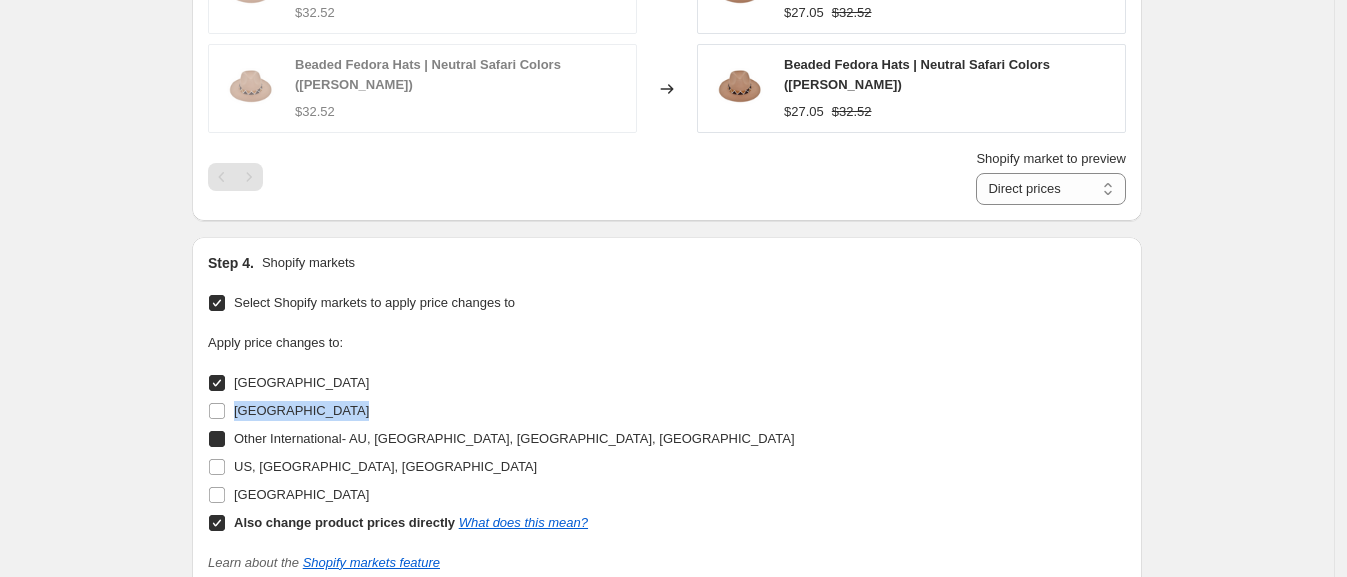 checkbox on "true" 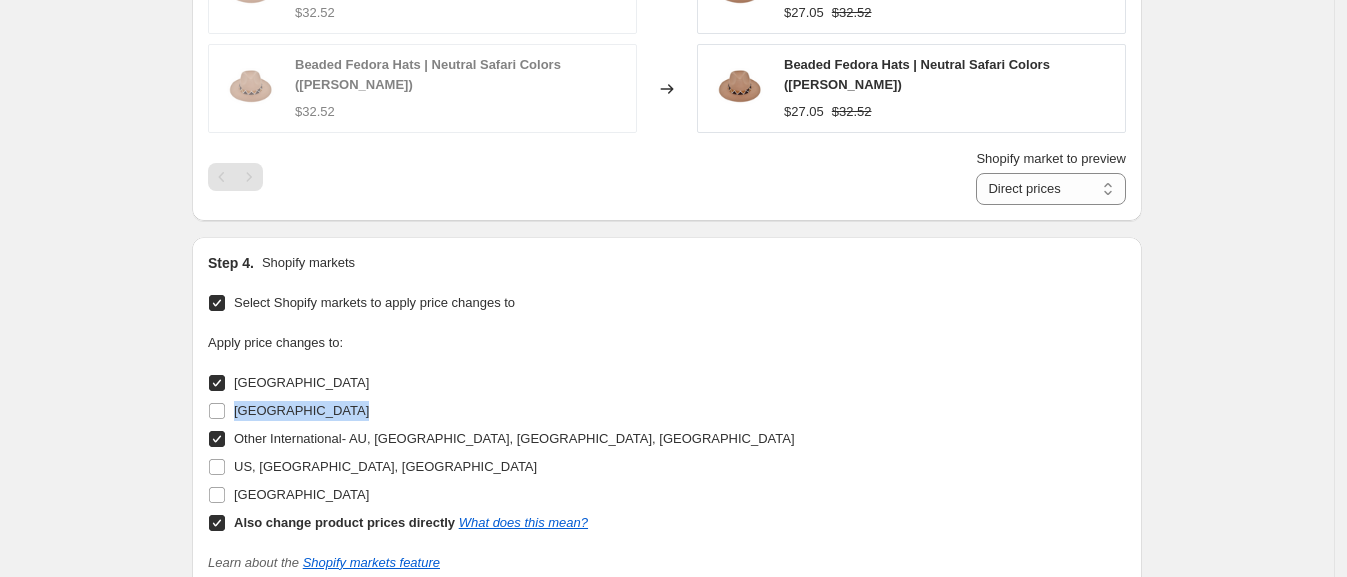 click on "[GEOGRAPHIC_DATA]" at bounding box center [217, 411] 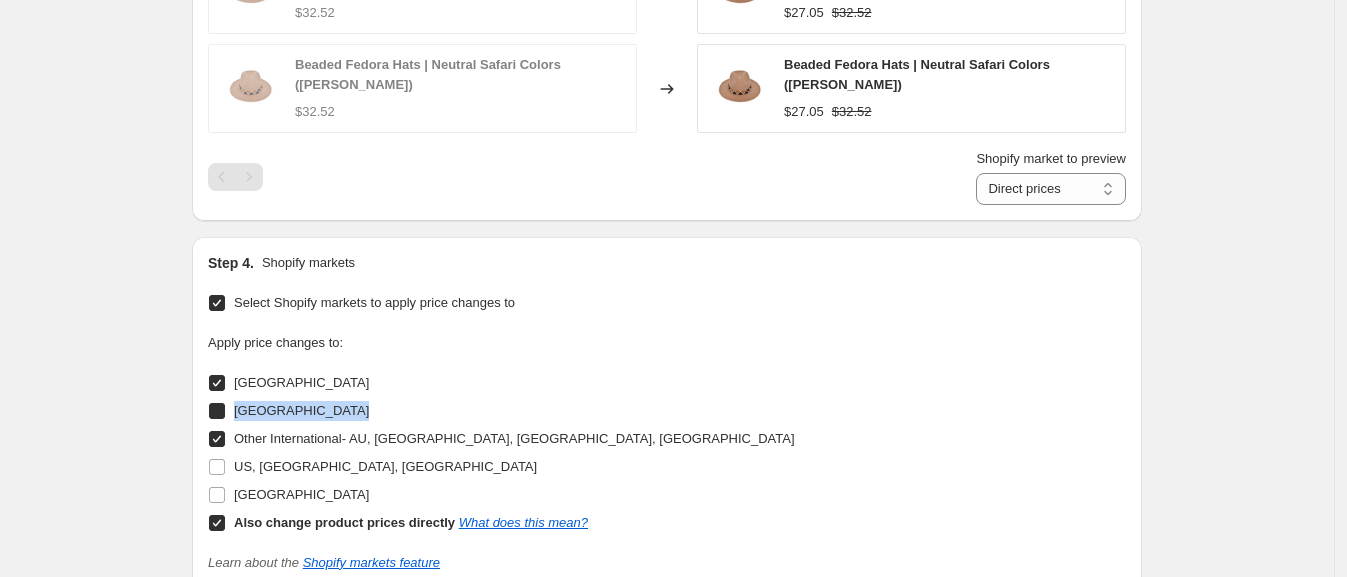 checkbox on "true" 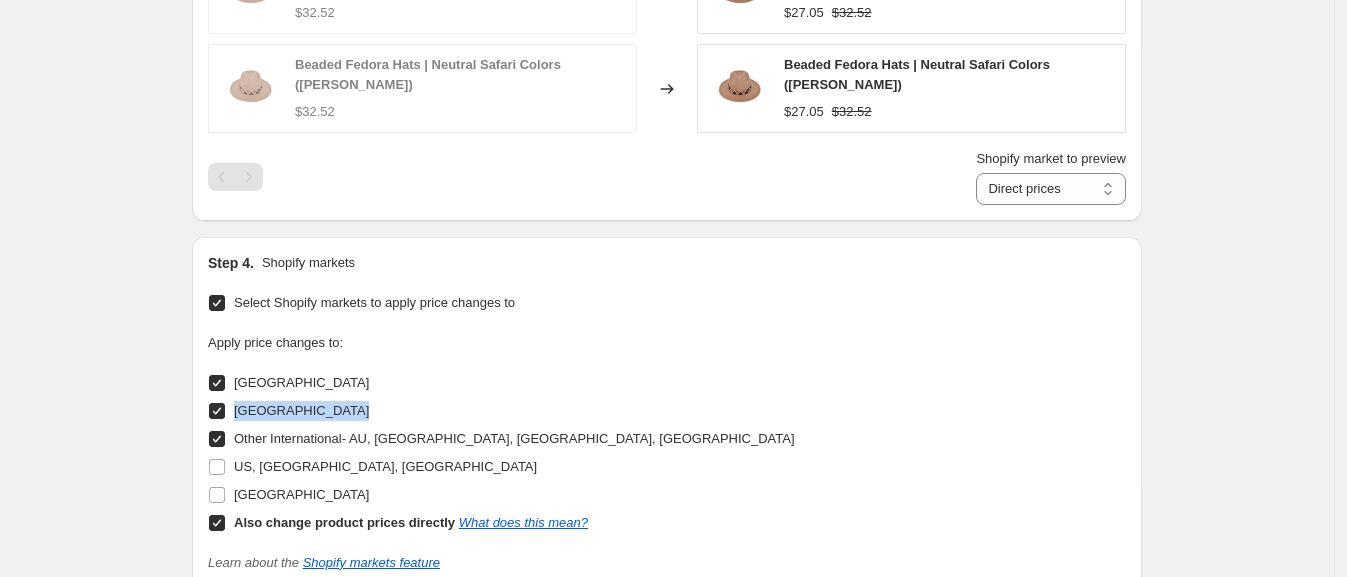 click on "US, [GEOGRAPHIC_DATA], [GEOGRAPHIC_DATA]" at bounding box center [217, 467] 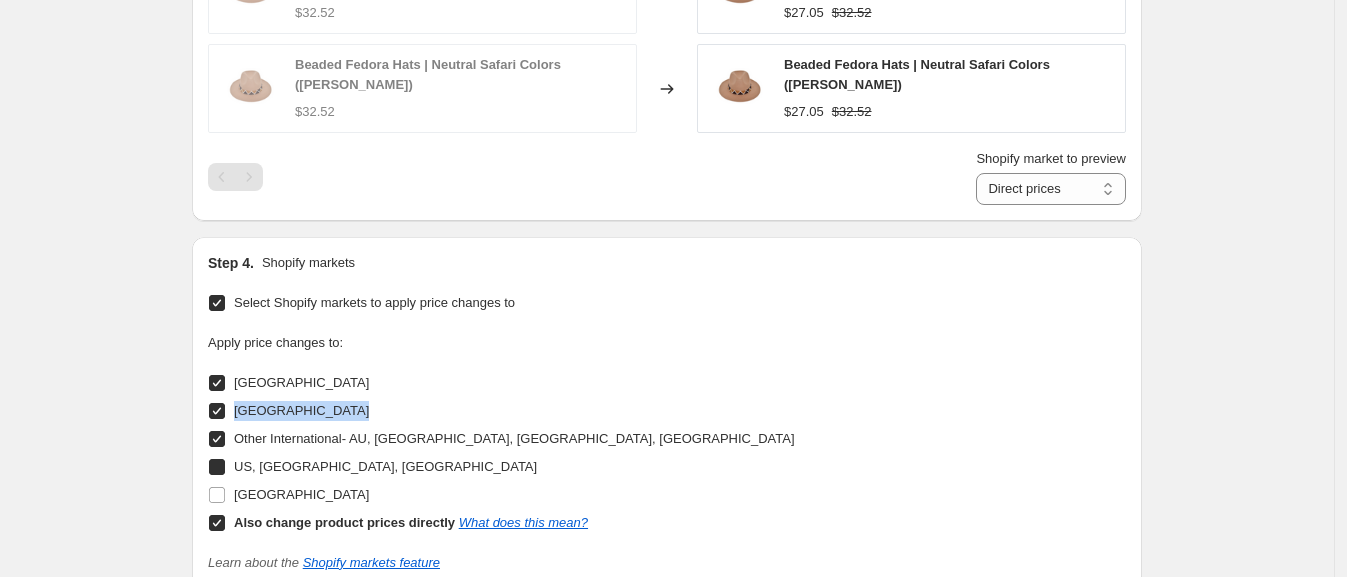 checkbox on "true" 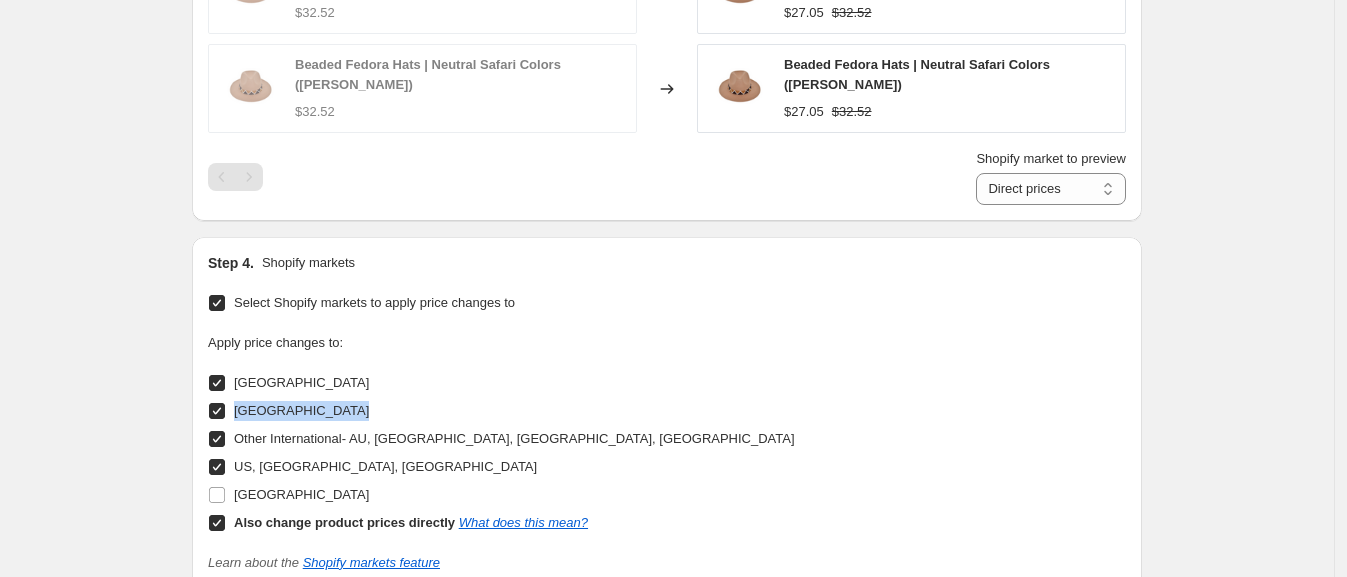 click on "[GEOGRAPHIC_DATA]" at bounding box center (217, 495) 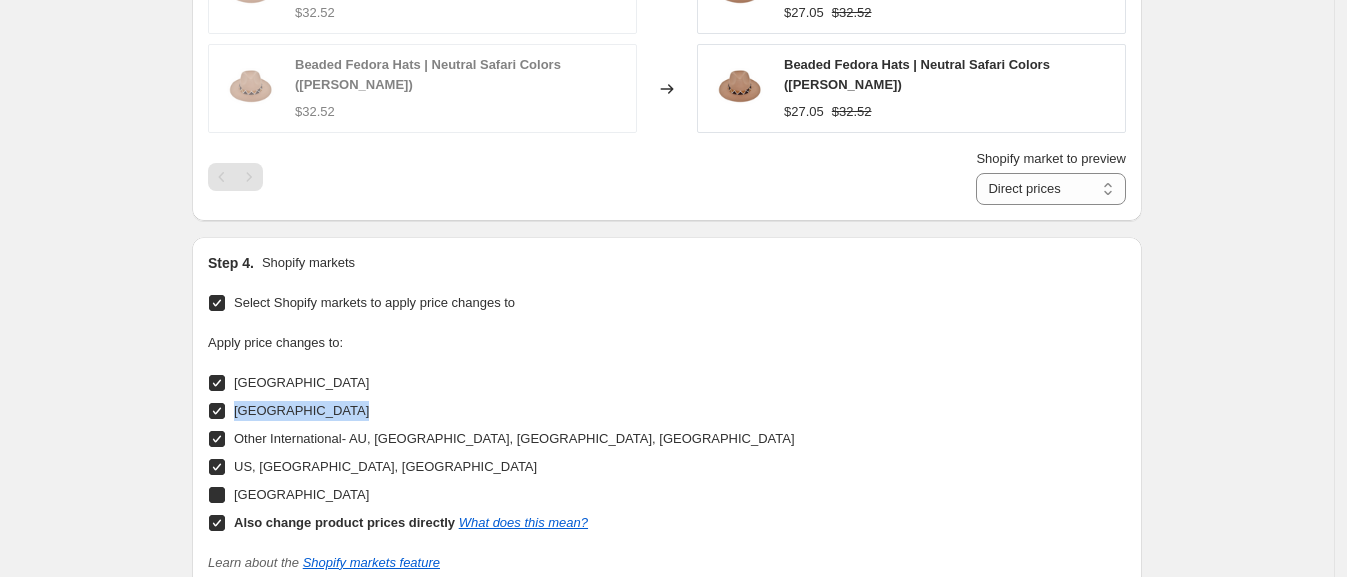 checkbox on "true" 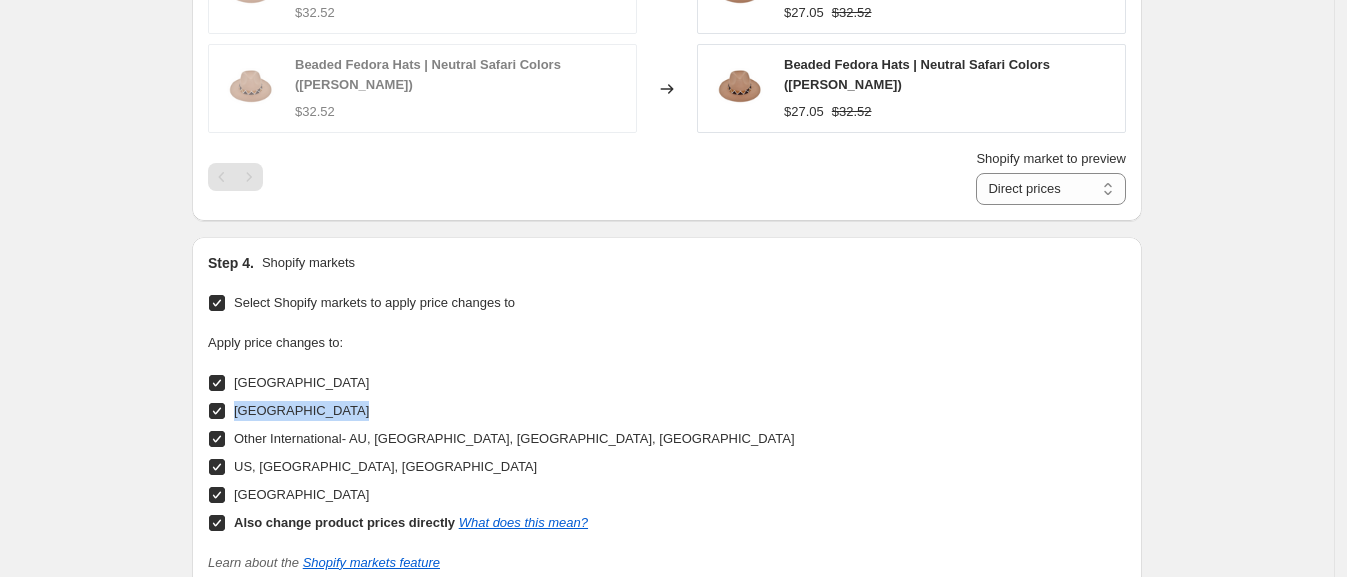click on "Also change product prices directly   What does this mean?" at bounding box center [217, 523] 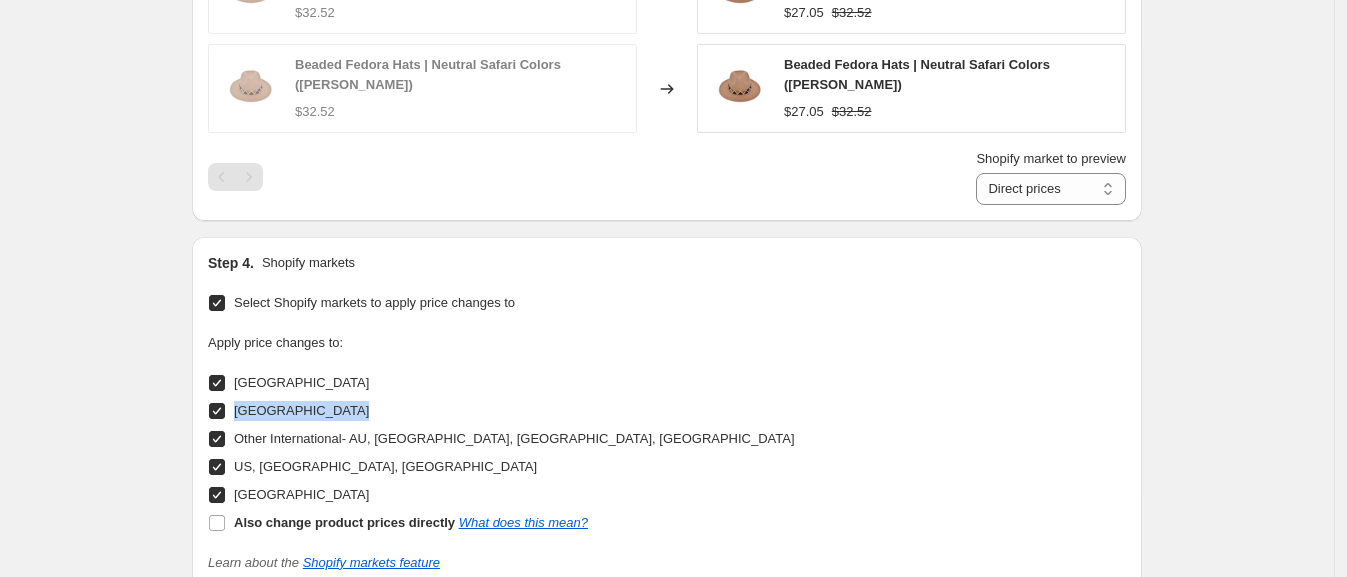 checkbox on "false" 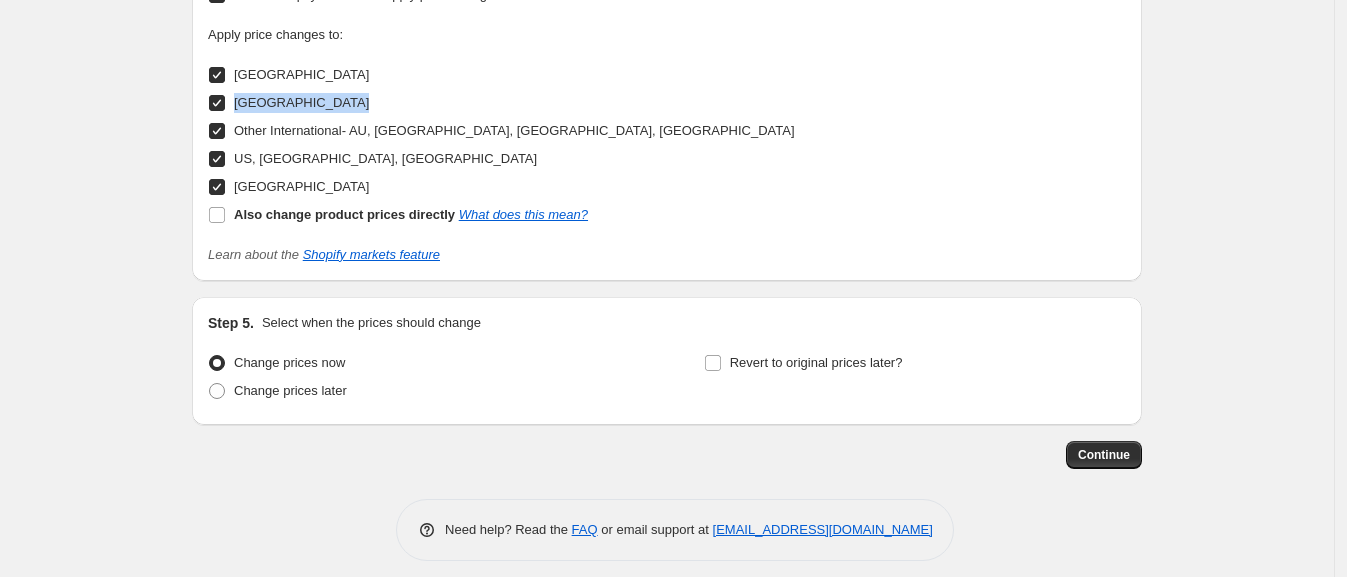scroll, scrollTop: 1526, scrollLeft: 0, axis: vertical 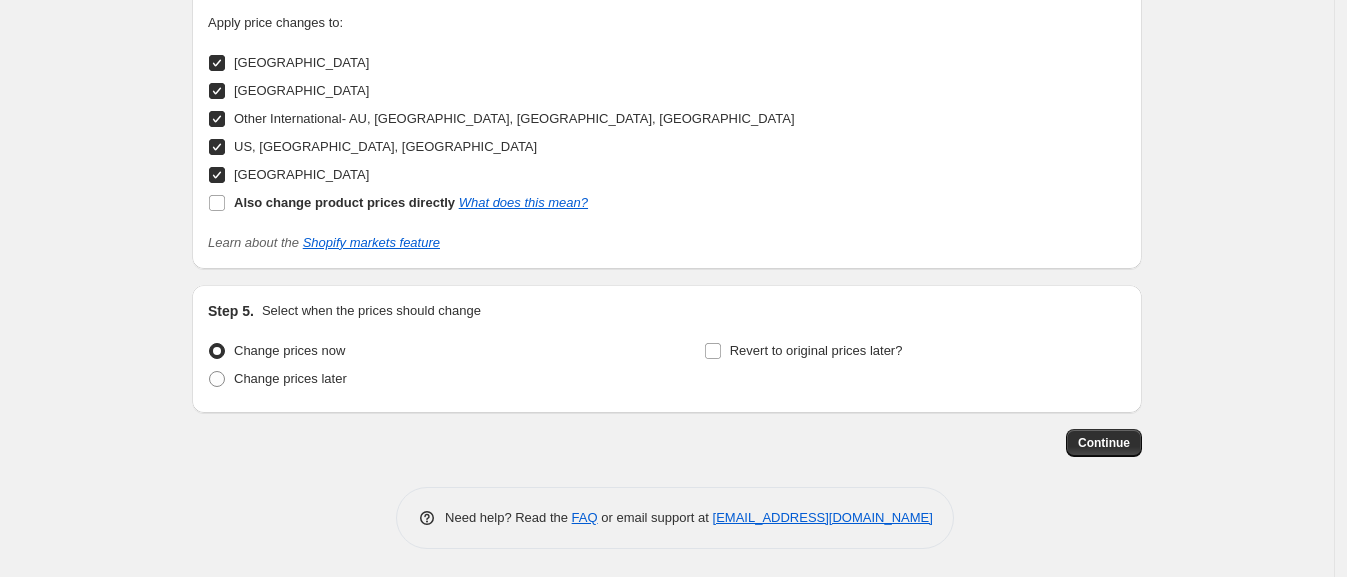 click on "Change prices later" at bounding box center (290, 378) 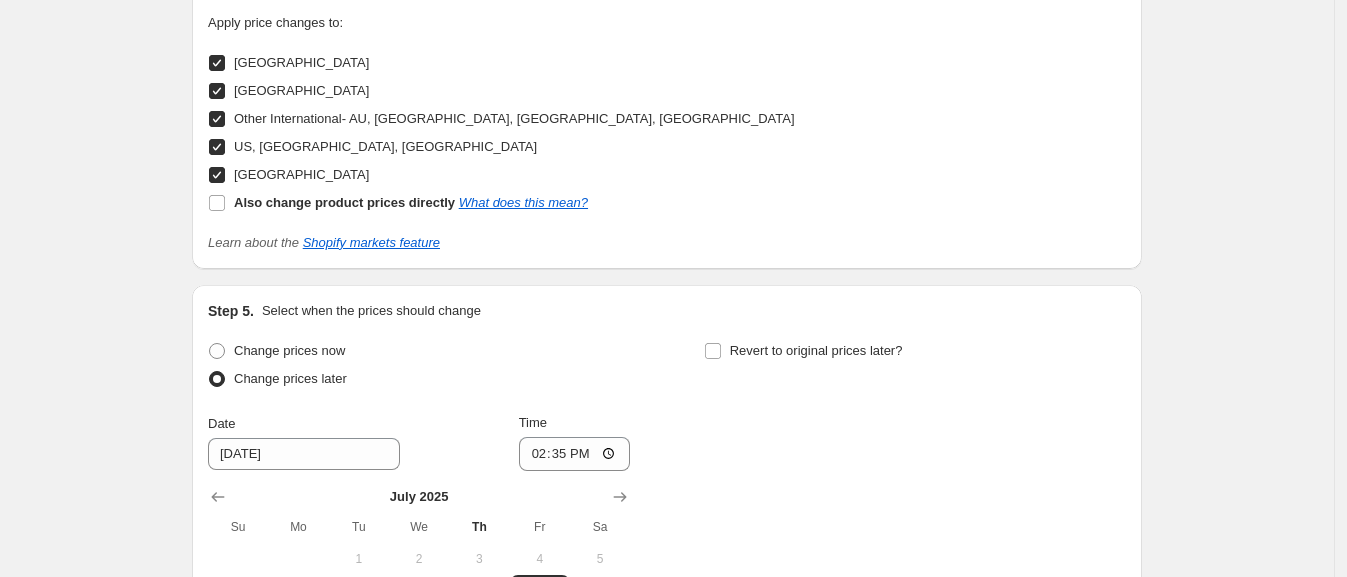 scroll, scrollTop: 1828, scrollLeft: 0, axis: vertical 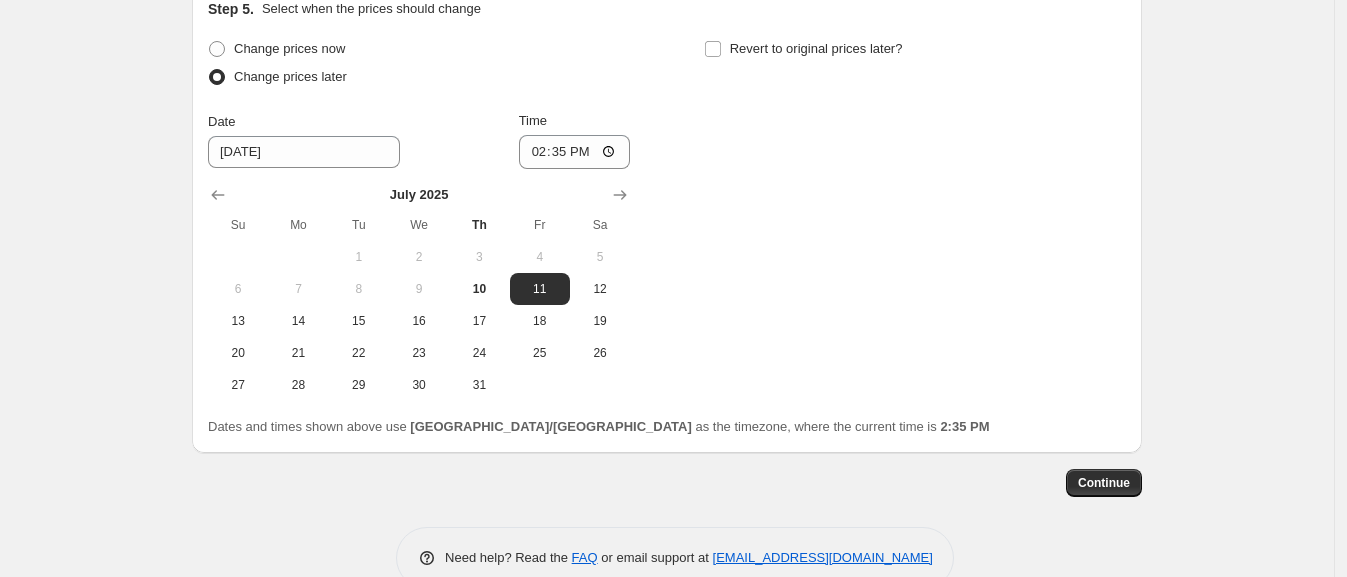 click on "10" at bounding box center (479, 289) 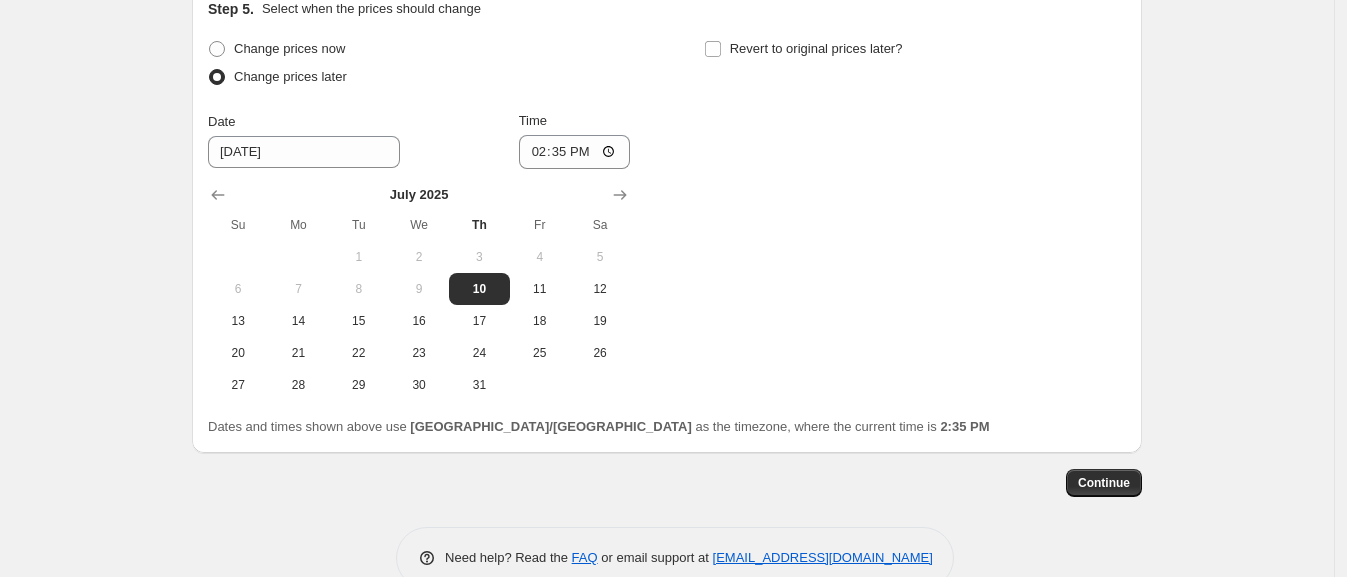 type on "[DATE]" 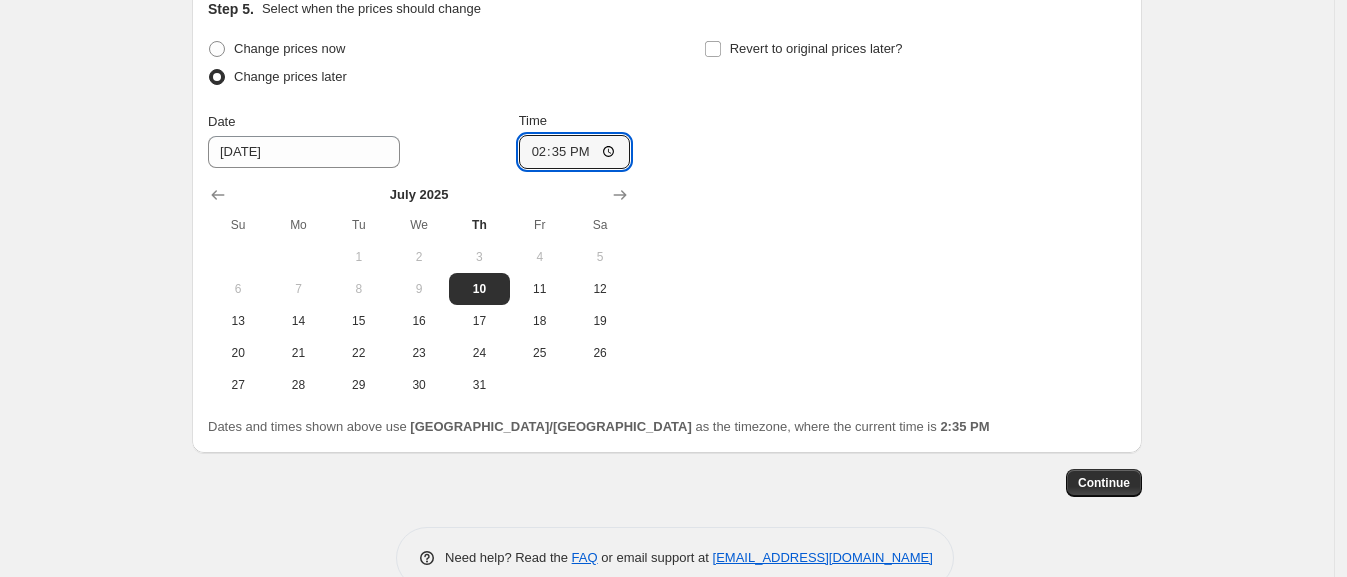 click on "14:35" at bounding box center [575, 152] 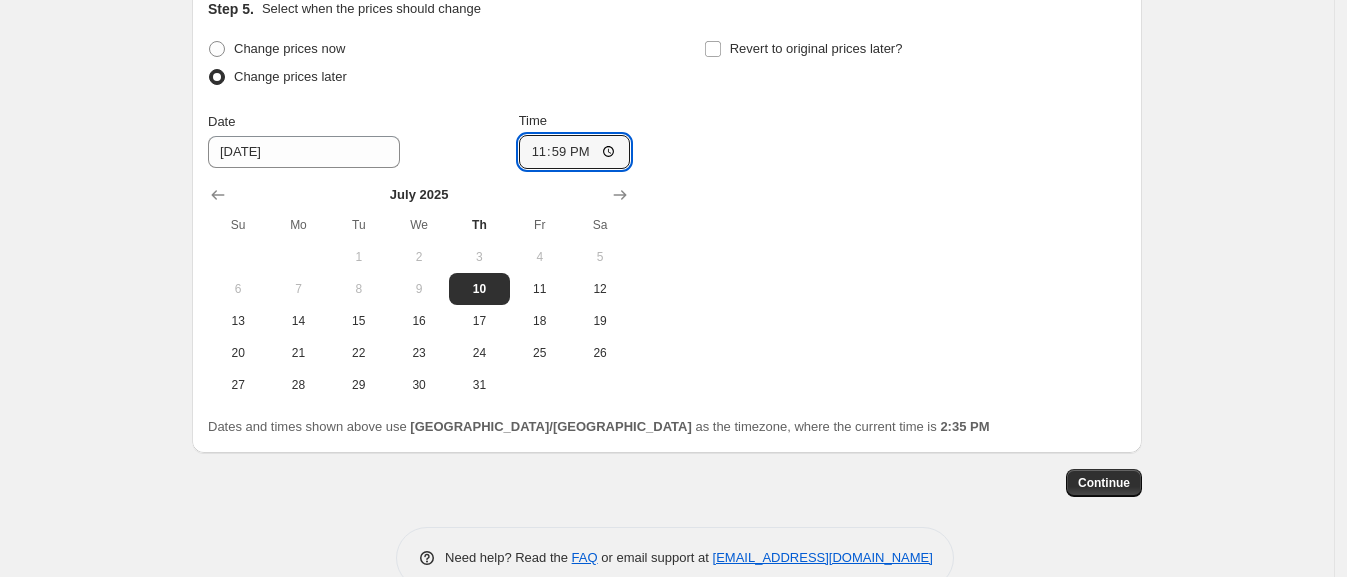 type on "23:59" 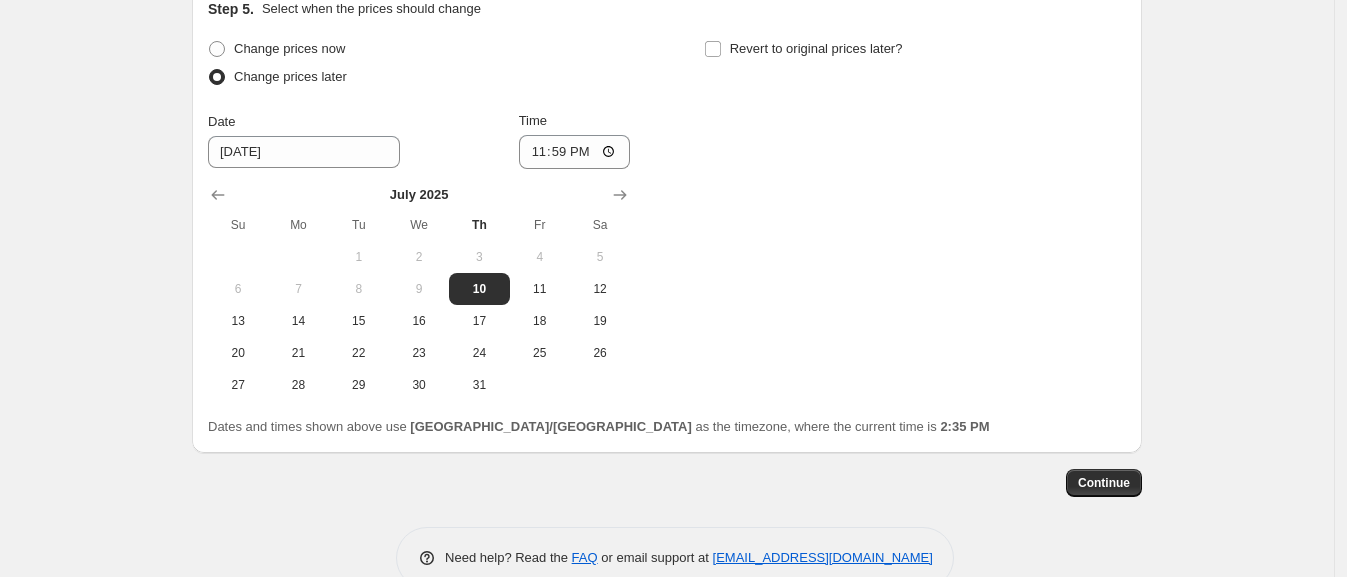 click on "Change prices now Change prices later Date [DATE] Time 23:59 [DATE] Su Mo Tu We Th Fr Sa 1 2 3 4 5 6 7 8 9 10 11 12 13 14 15 16 17 18 19 20 21 22 23 24 25 26 27 28 29 30 31 Revert to original prices later?" at bounding box center (667, 218) 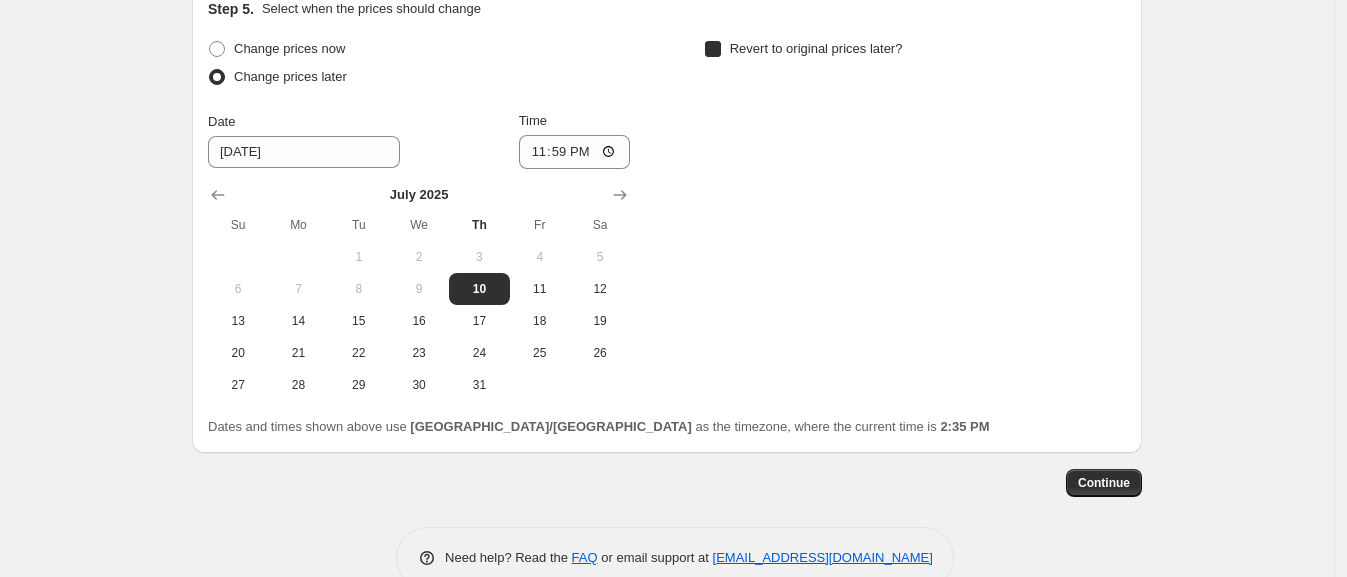 checkbox on "true" 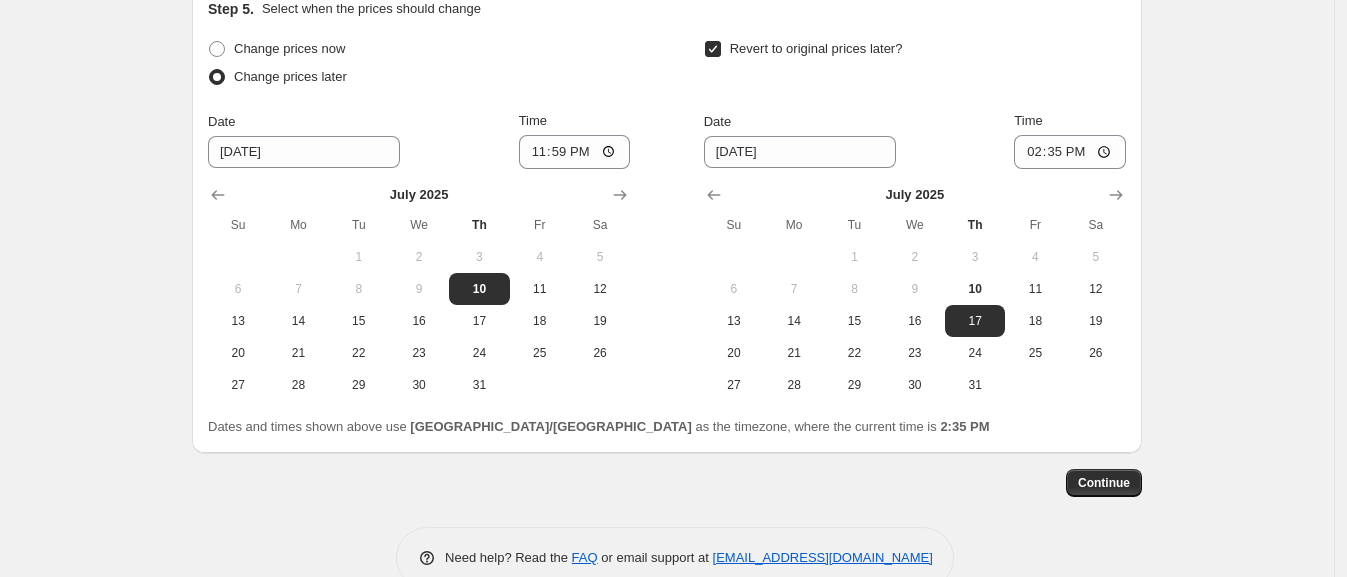 click on "18" at bounding box center (1035, 321) 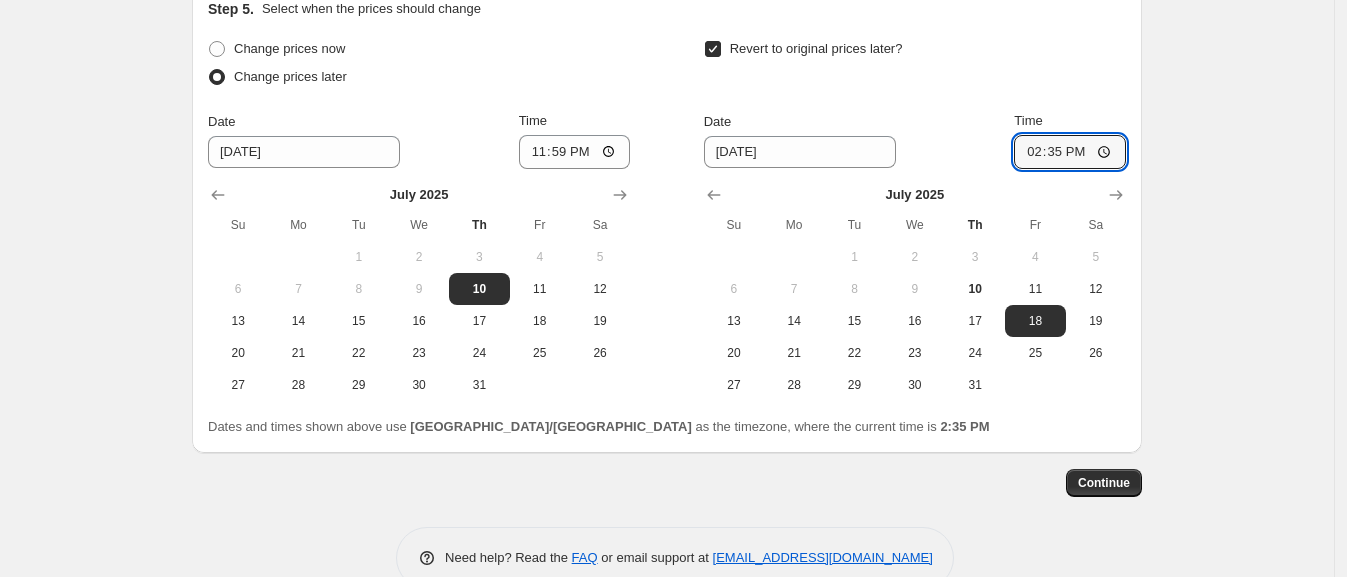 click on "14:35" at bounding box center [1070, 152] 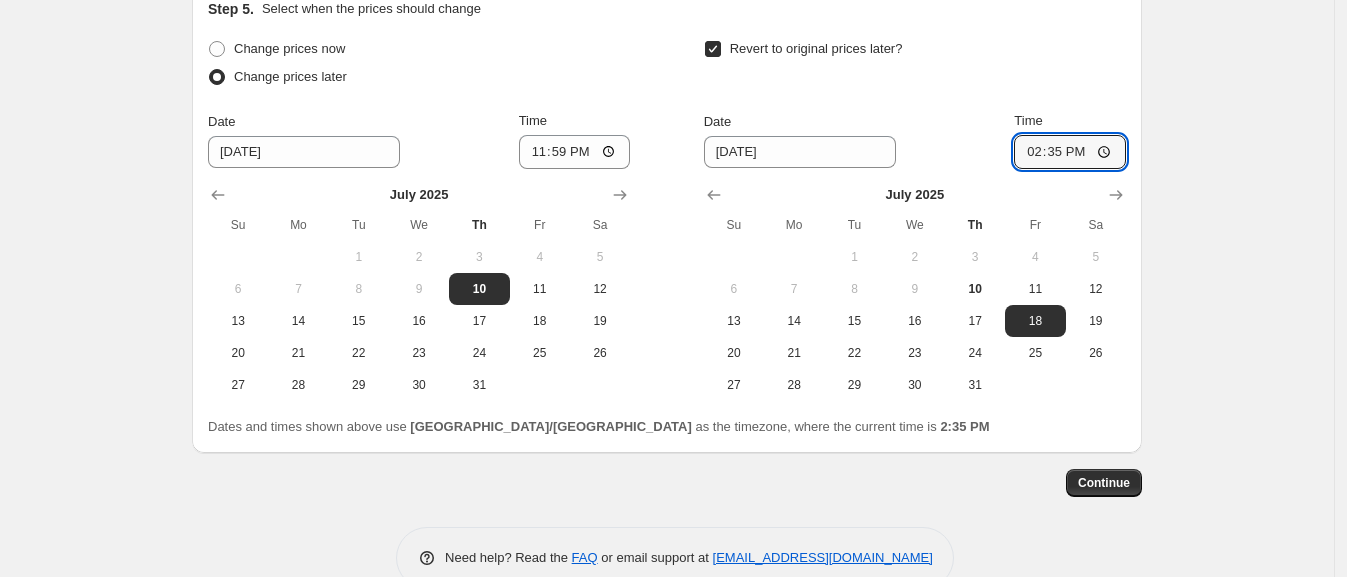 click on "14:35" at bounding box center [1070, 152] 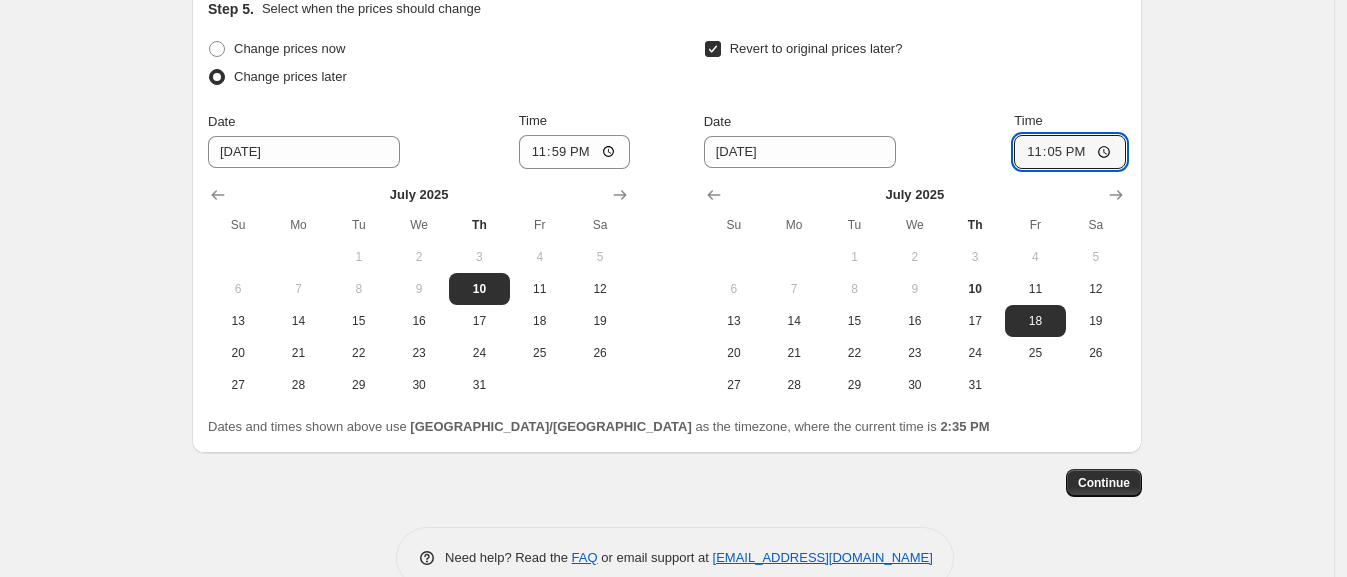 type on "23:59" 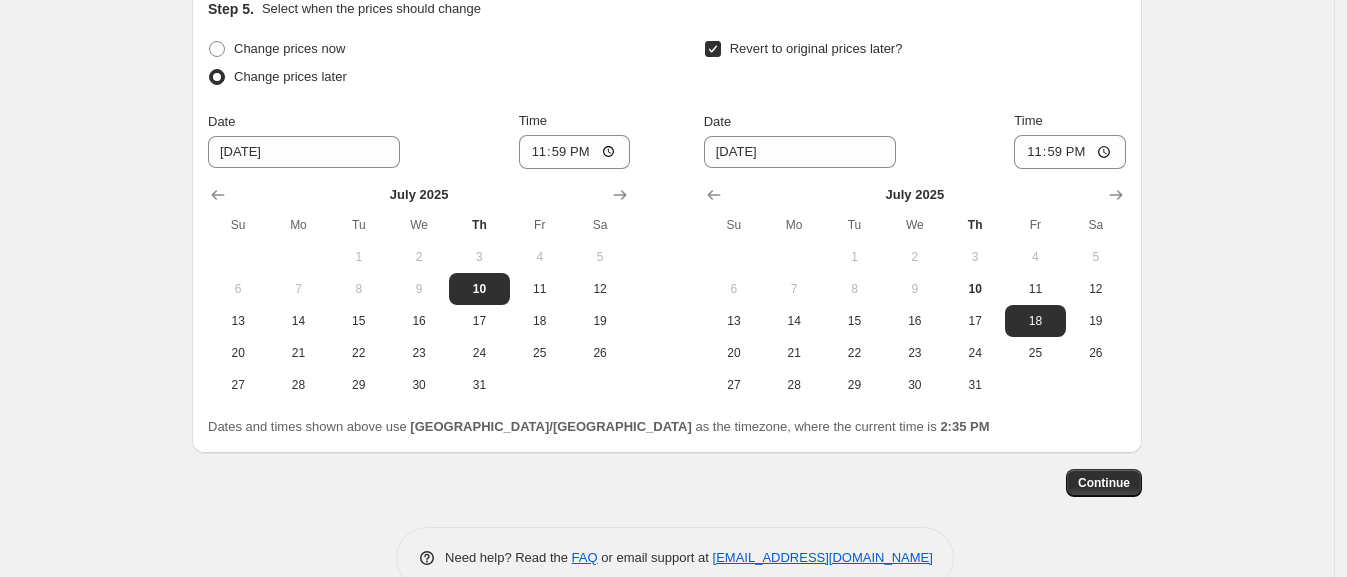 click on "Dates and times shown above use   [GEOGRAPHIC_DATA]/[GEOGRAPHIC_DATA]   as the timezone, where the current time is   2:35 PM" at bounding box center [667, 427] 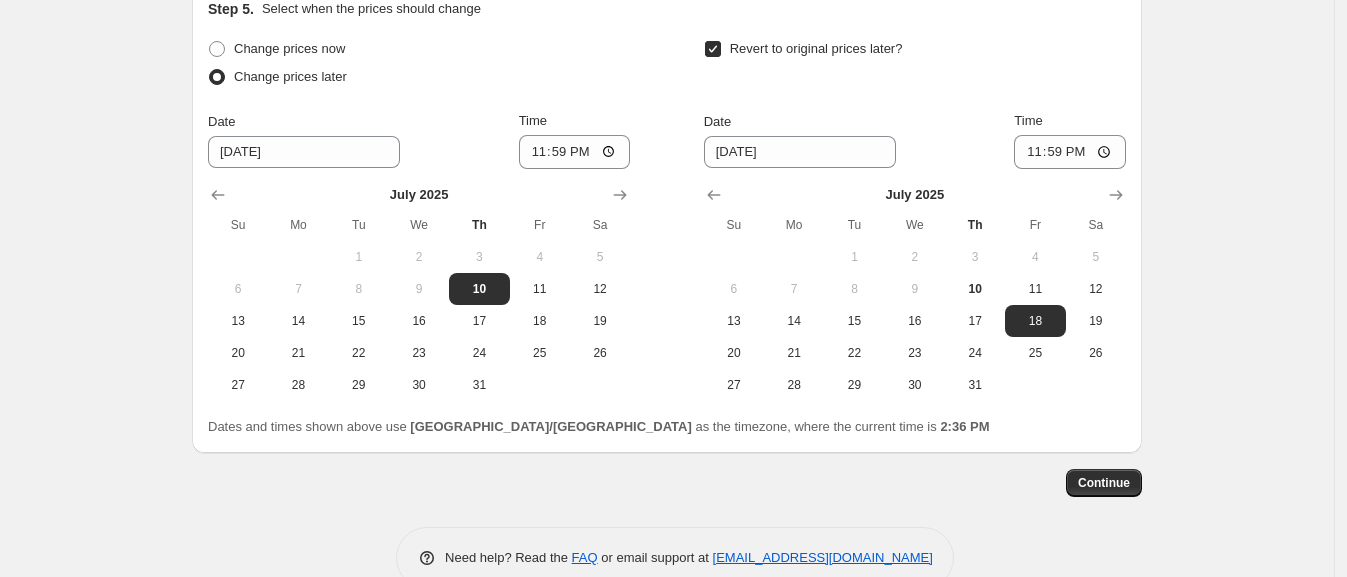 click on "11" at bounding box center (1035, 289) 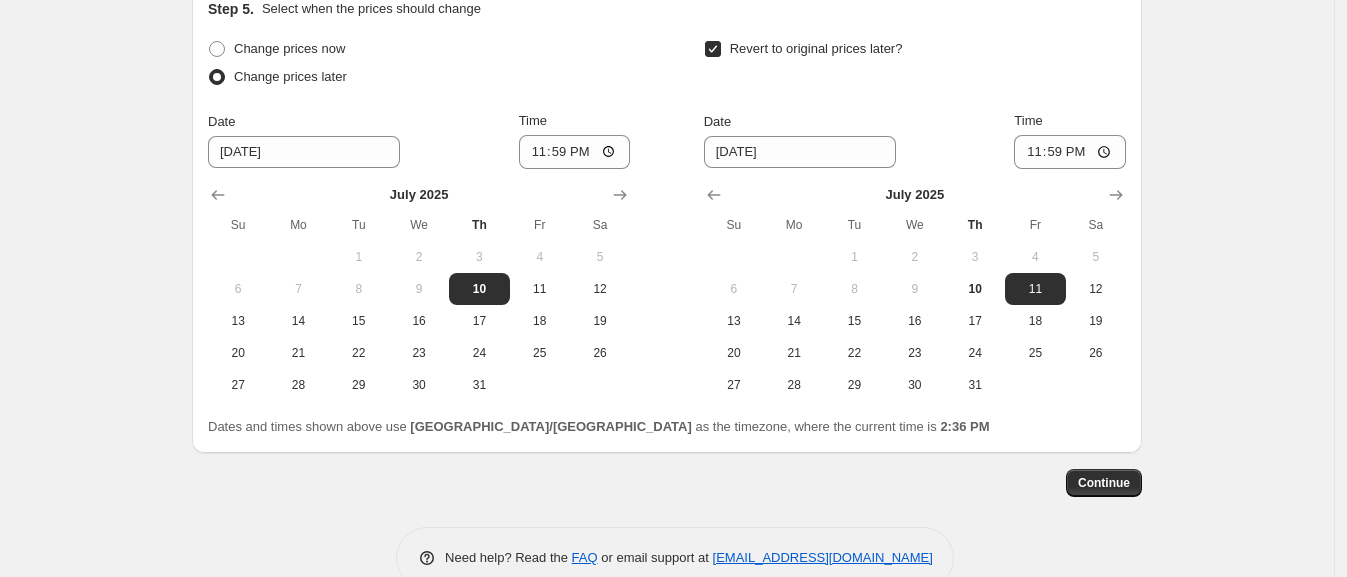 click on "Continue" at bounding box center [1104, 483] 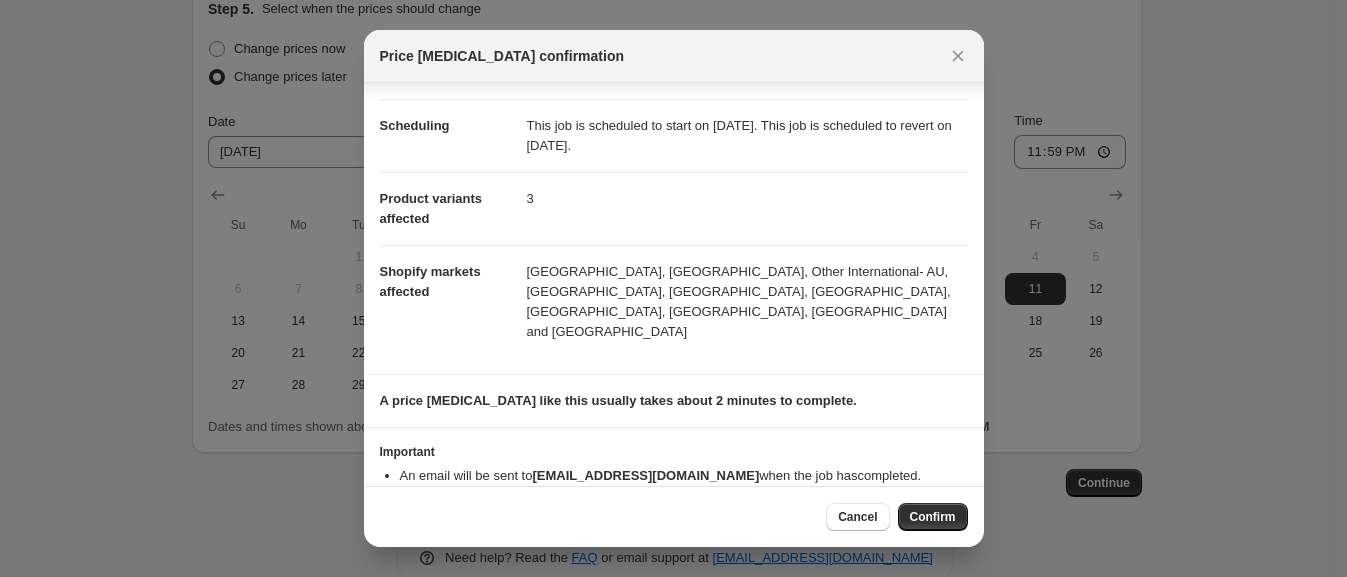 scroll, scrollTop: 147, scrollLeft: 0, axis: vertical 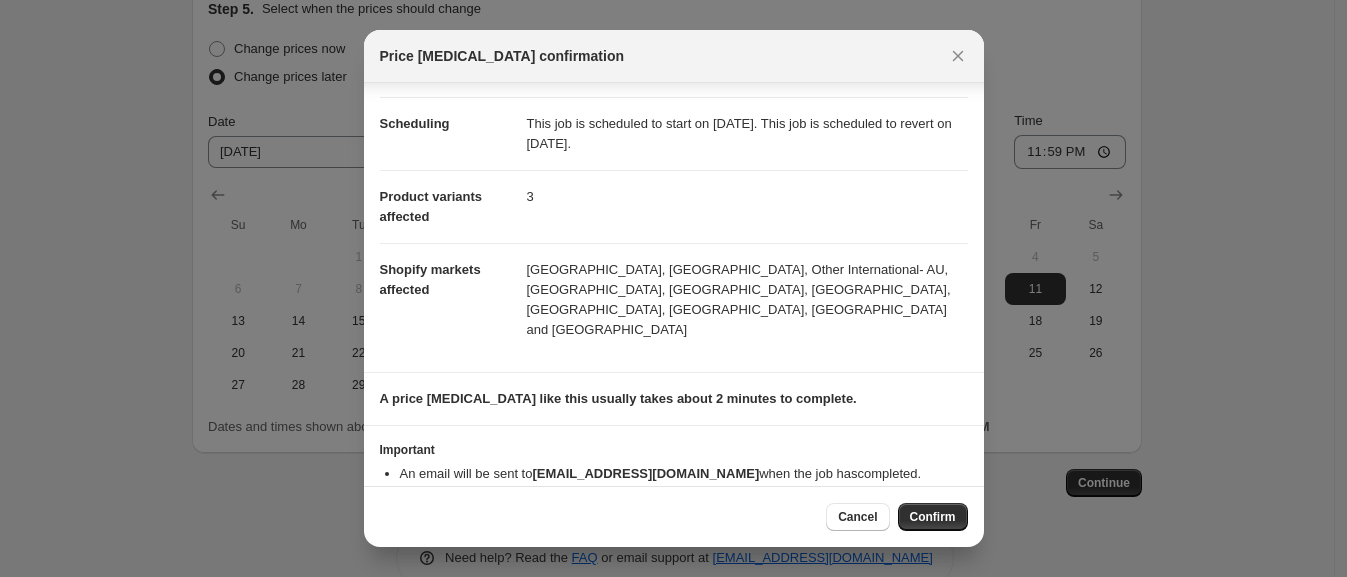 click on "Confirm" at bounding box center (933, 517) 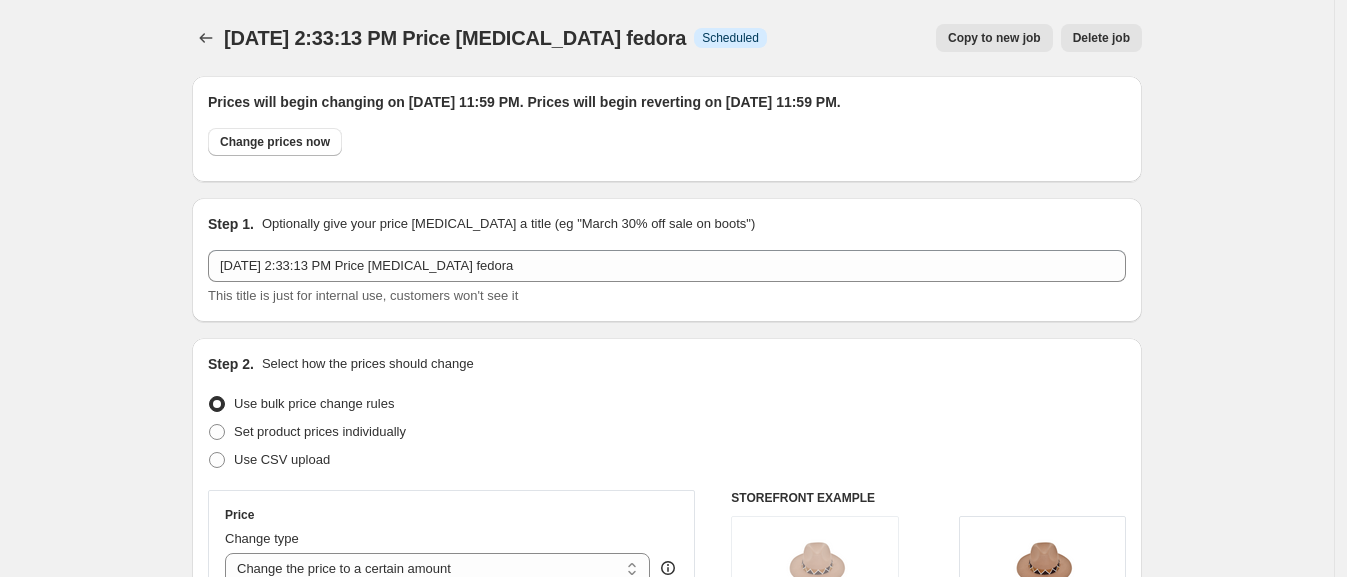 scroll, scrollTop: 1828, scrollLeft: 0, axis: vertical 